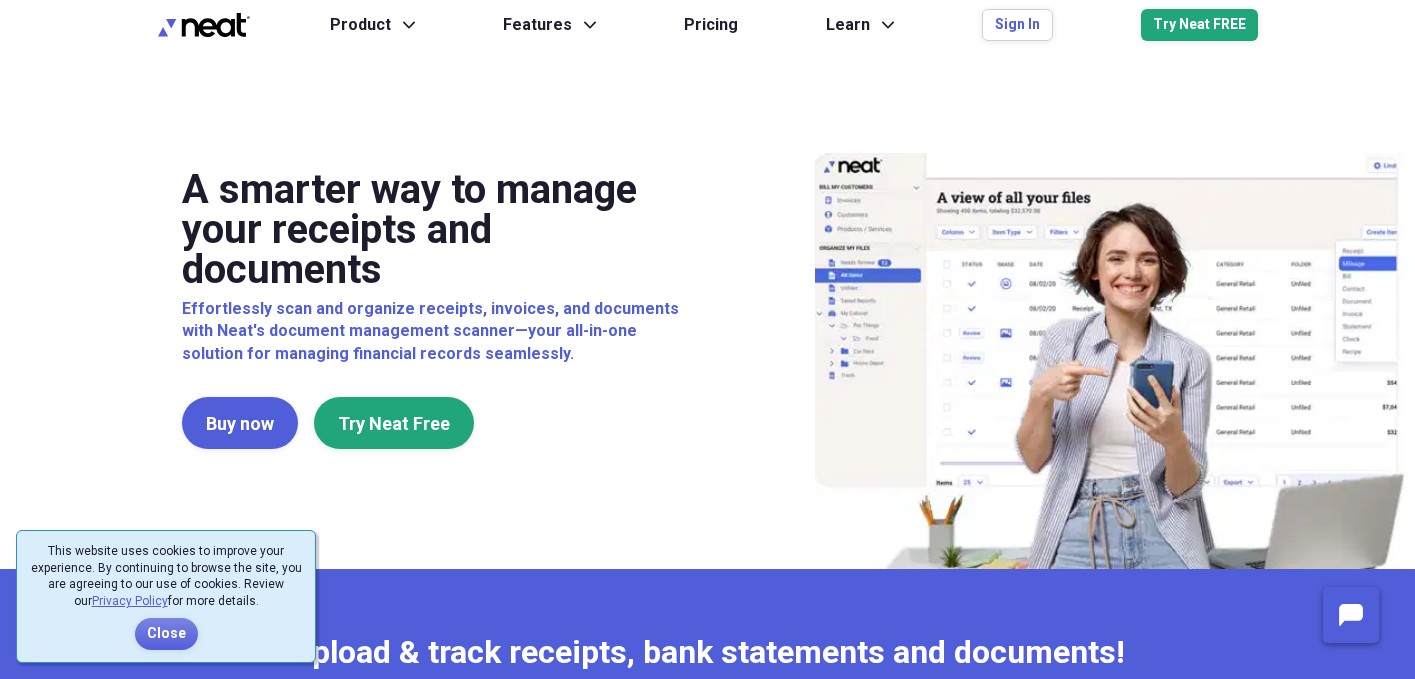 scroll, scrollTop: 0, scrollLeft: 0, axis: both 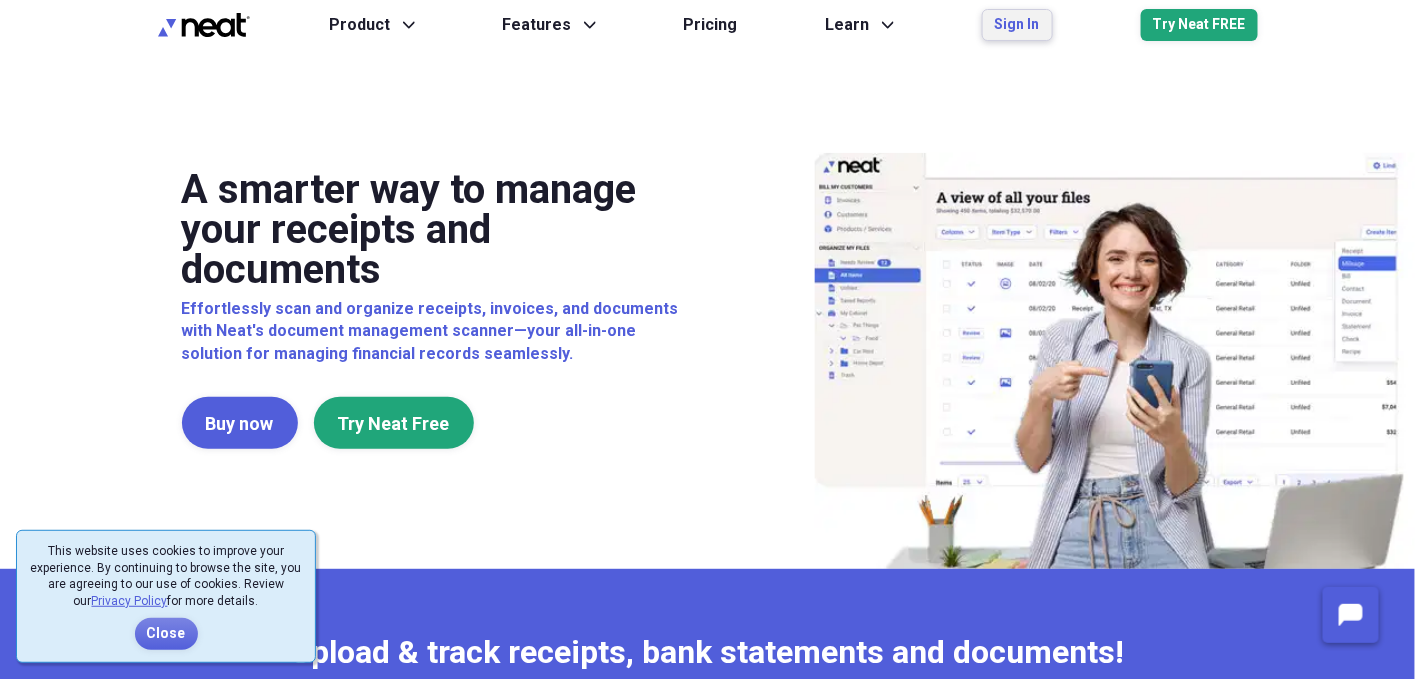 click on "Sign In" at bounding box center (1017, 25) 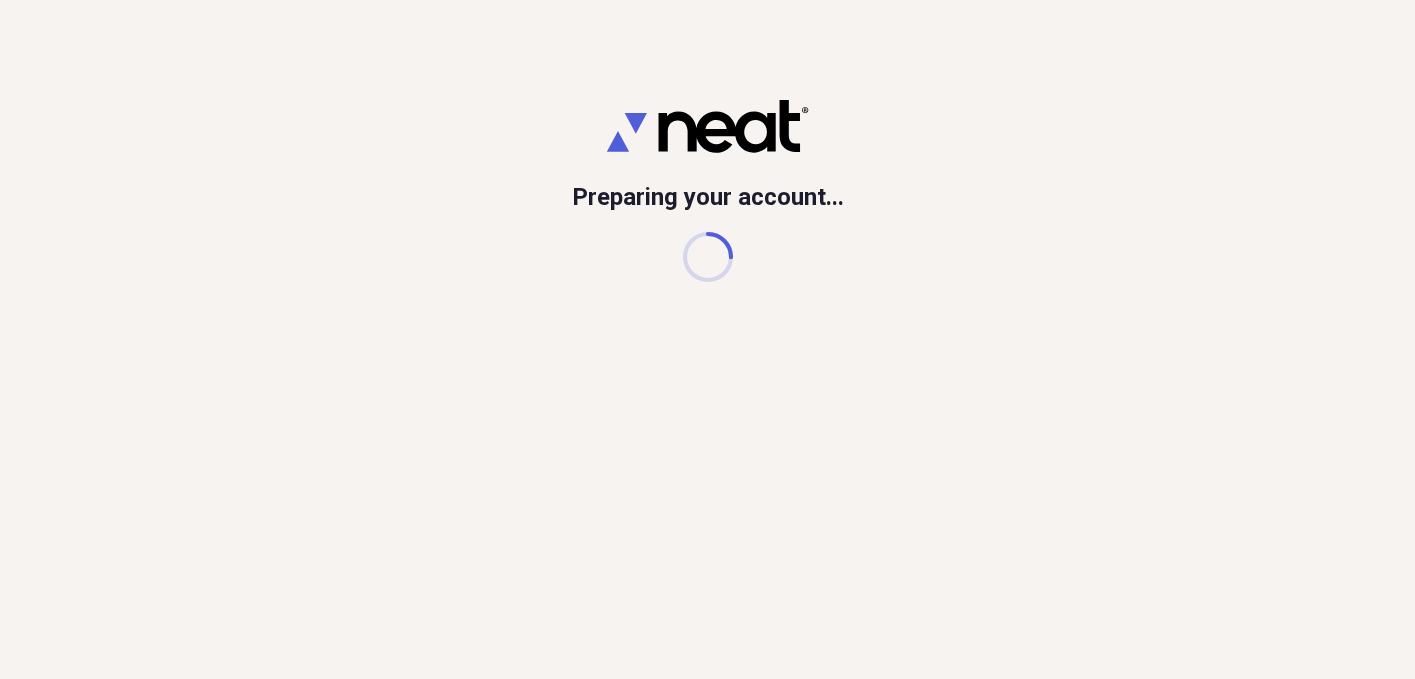 scroll, scrollTop: 0, scrollLeft: 0, axis: both 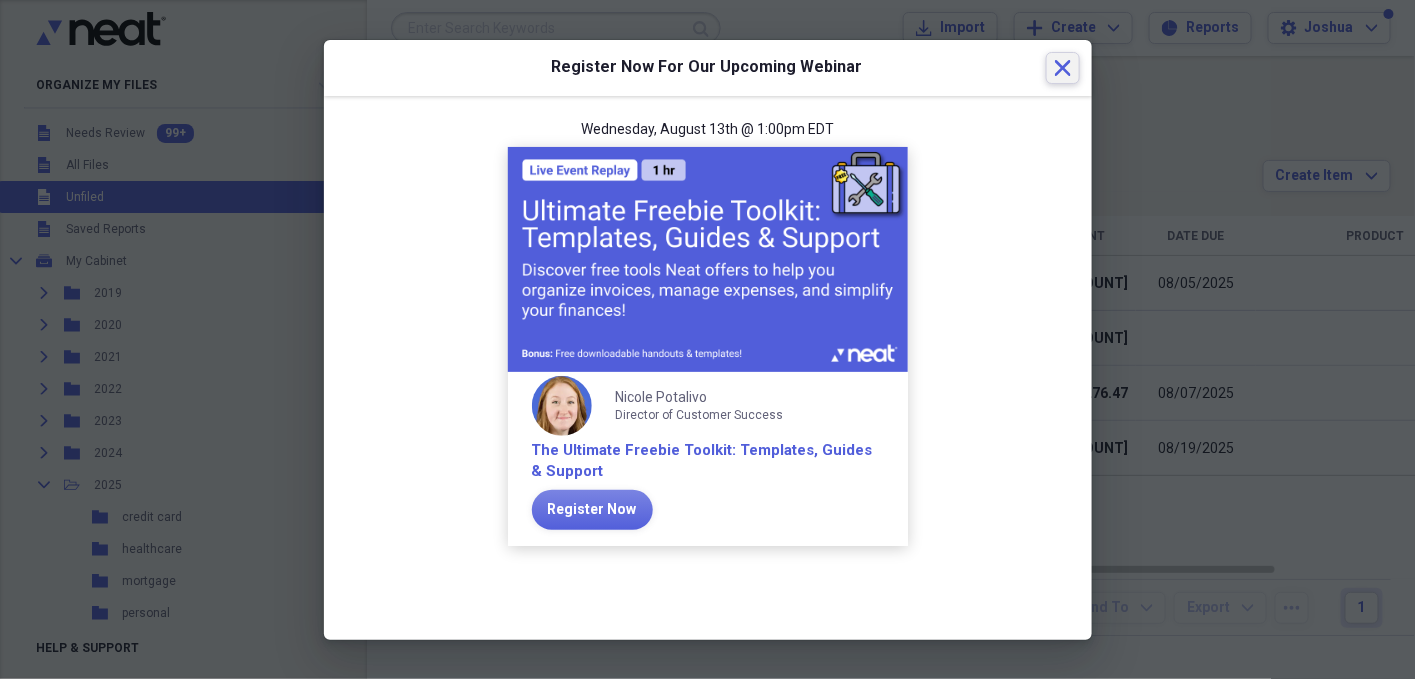 click 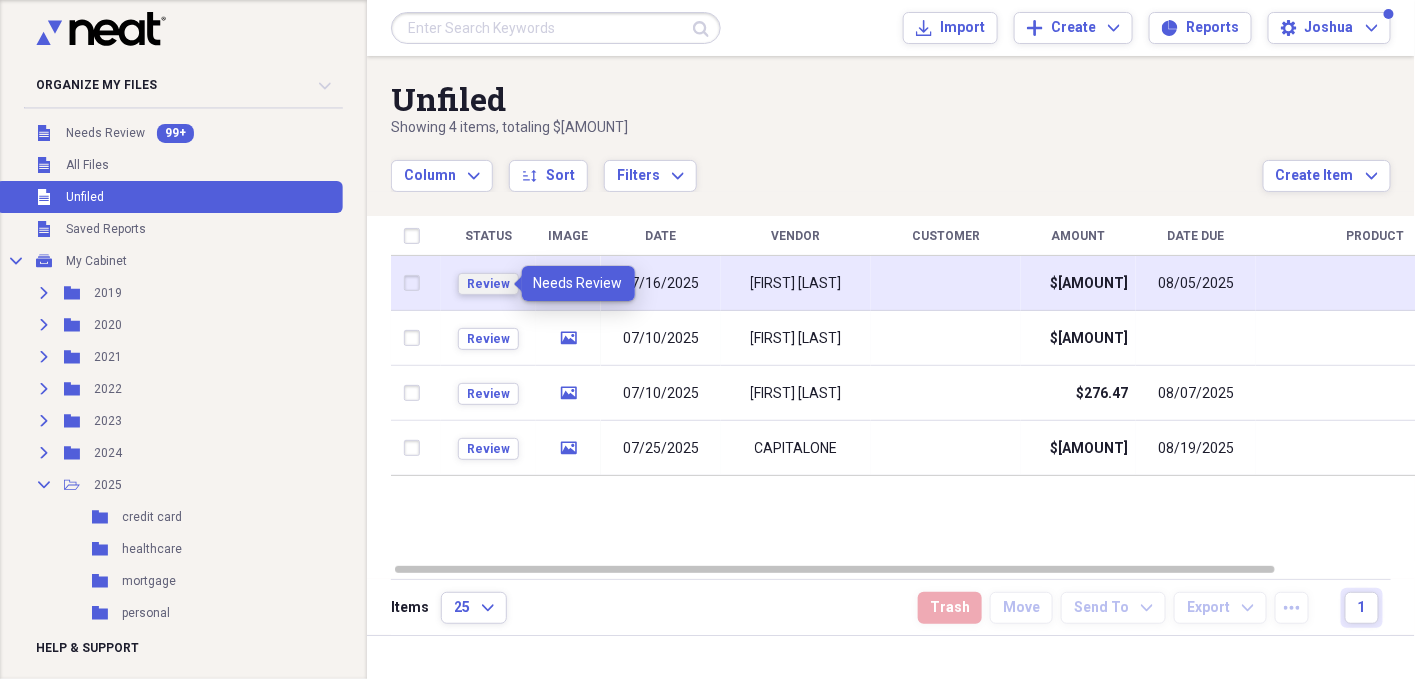 click on "Review" at bounding box center (488, 284) 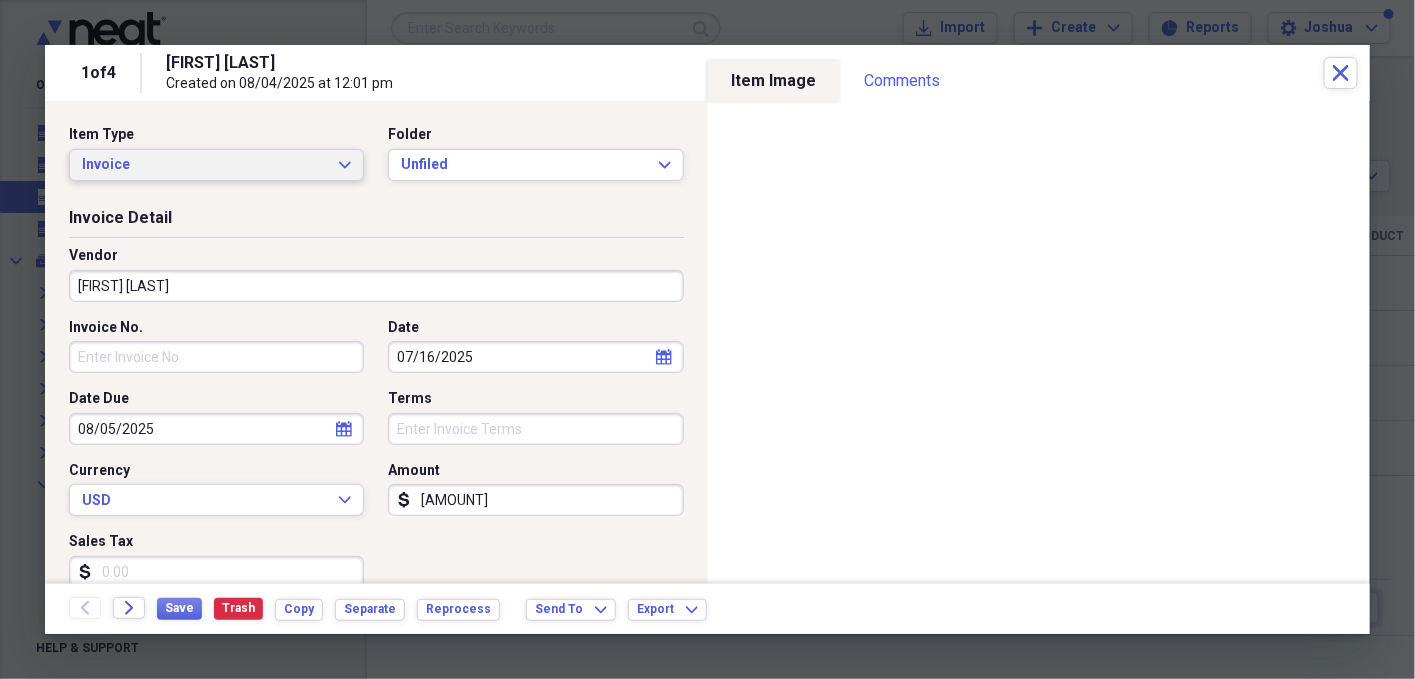 click on "Invoice" at bounding box center (204, 165) 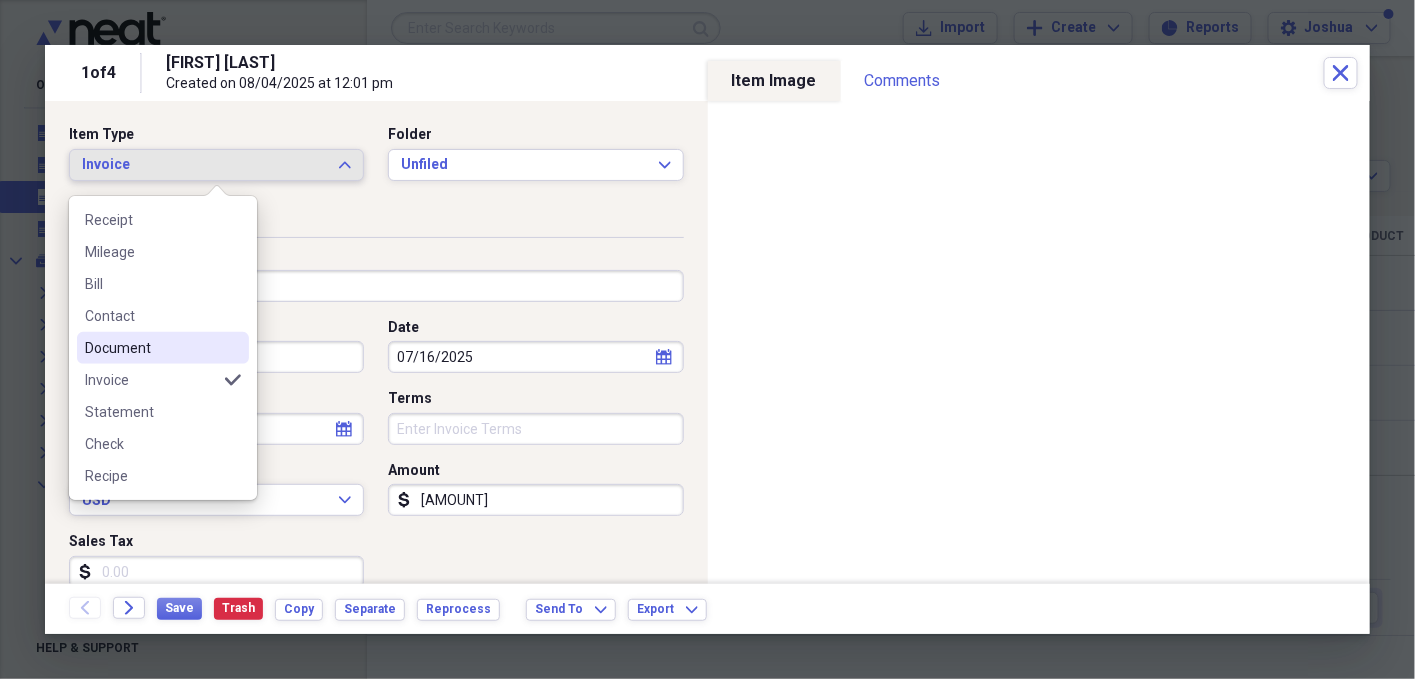 click on "Document" at bounding box center [151, 348] 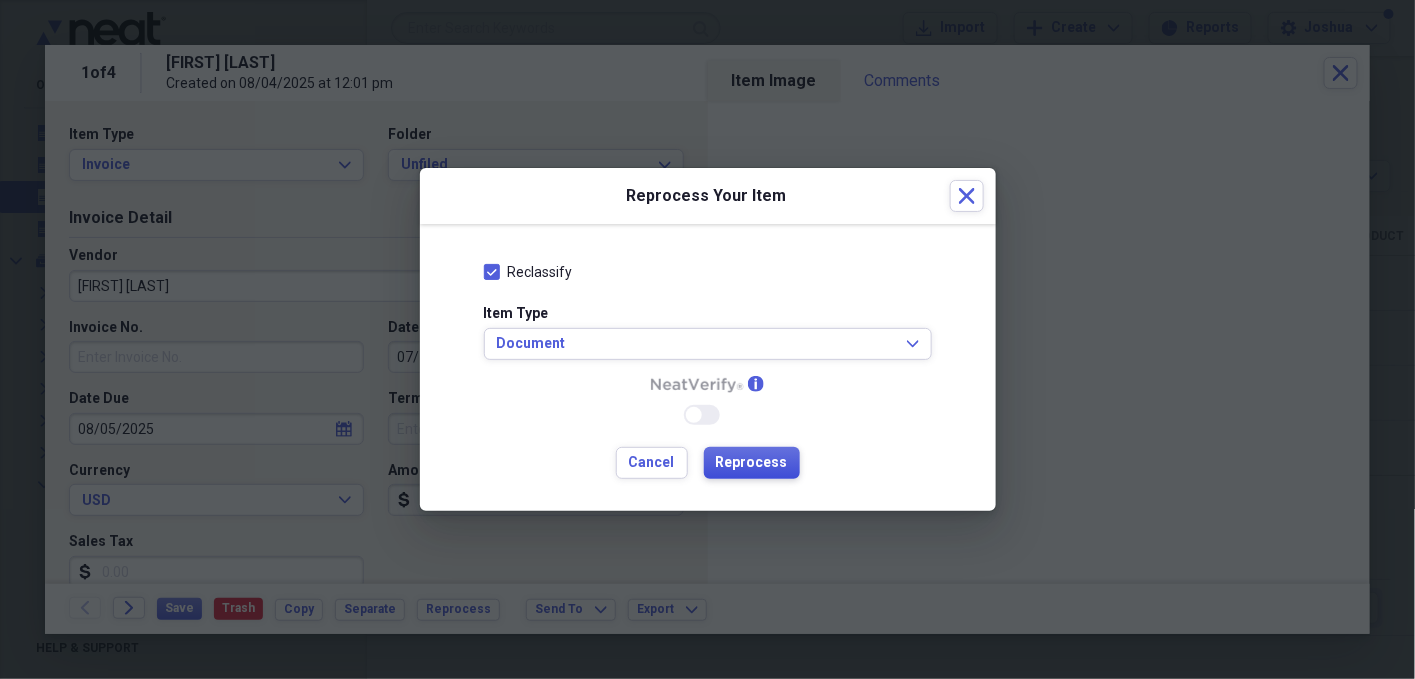 click on "Reprocess" at bounding box center (752, 463) 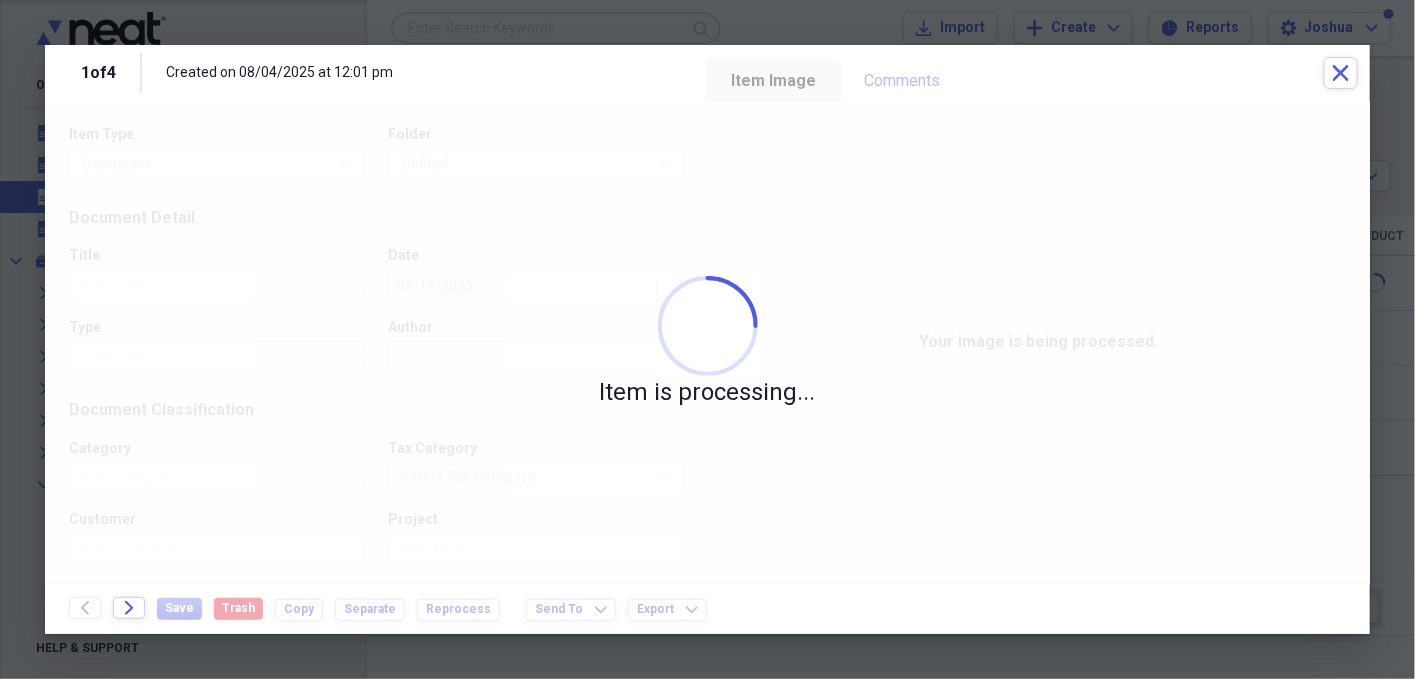type on "Money" 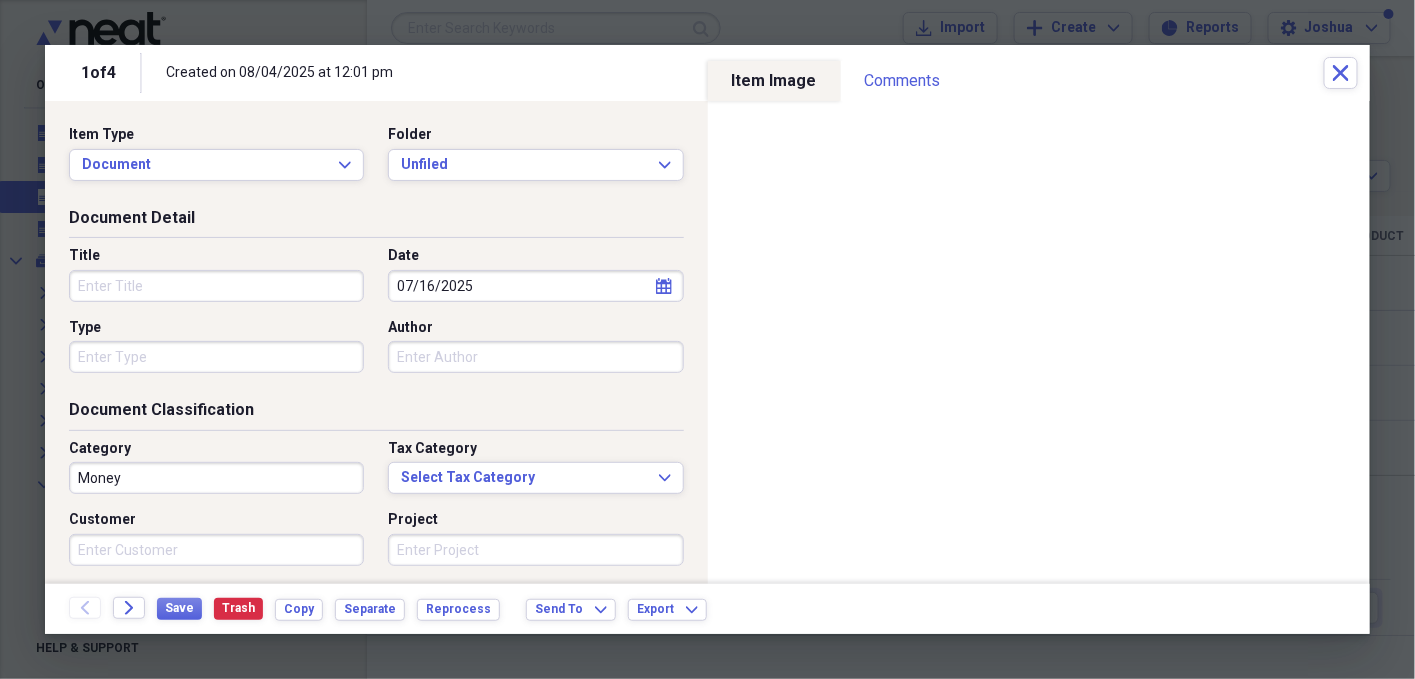 click on "Title" at bounding box center [216, 286] 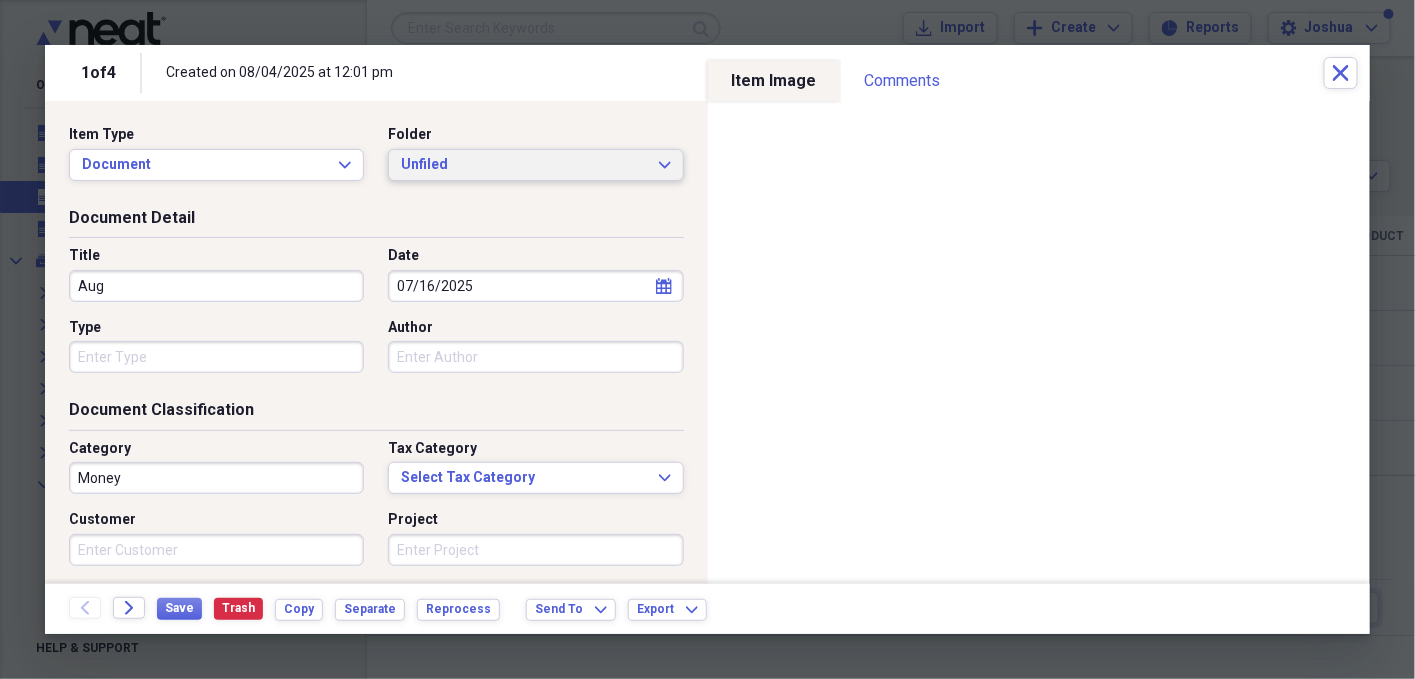 type on "Aug" 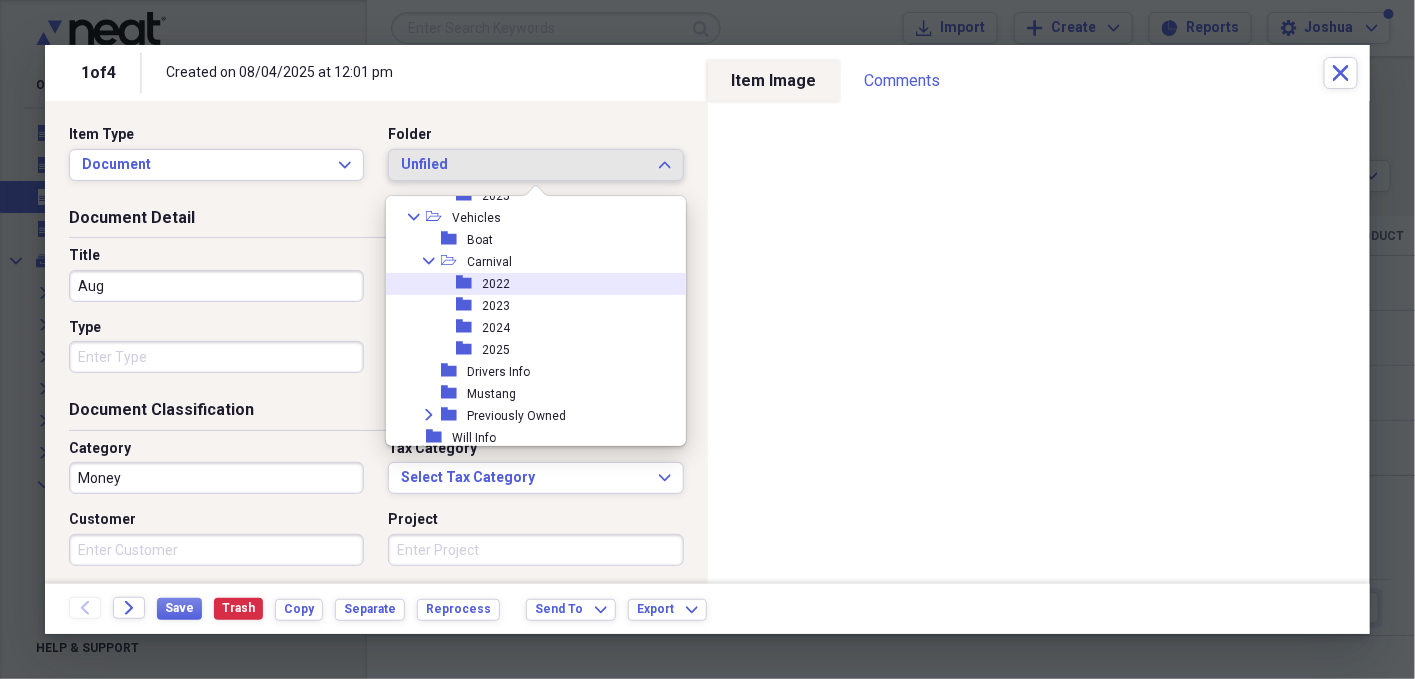 scroll, scrollTop: 1627, scrollLeft: 0, axis: vertical 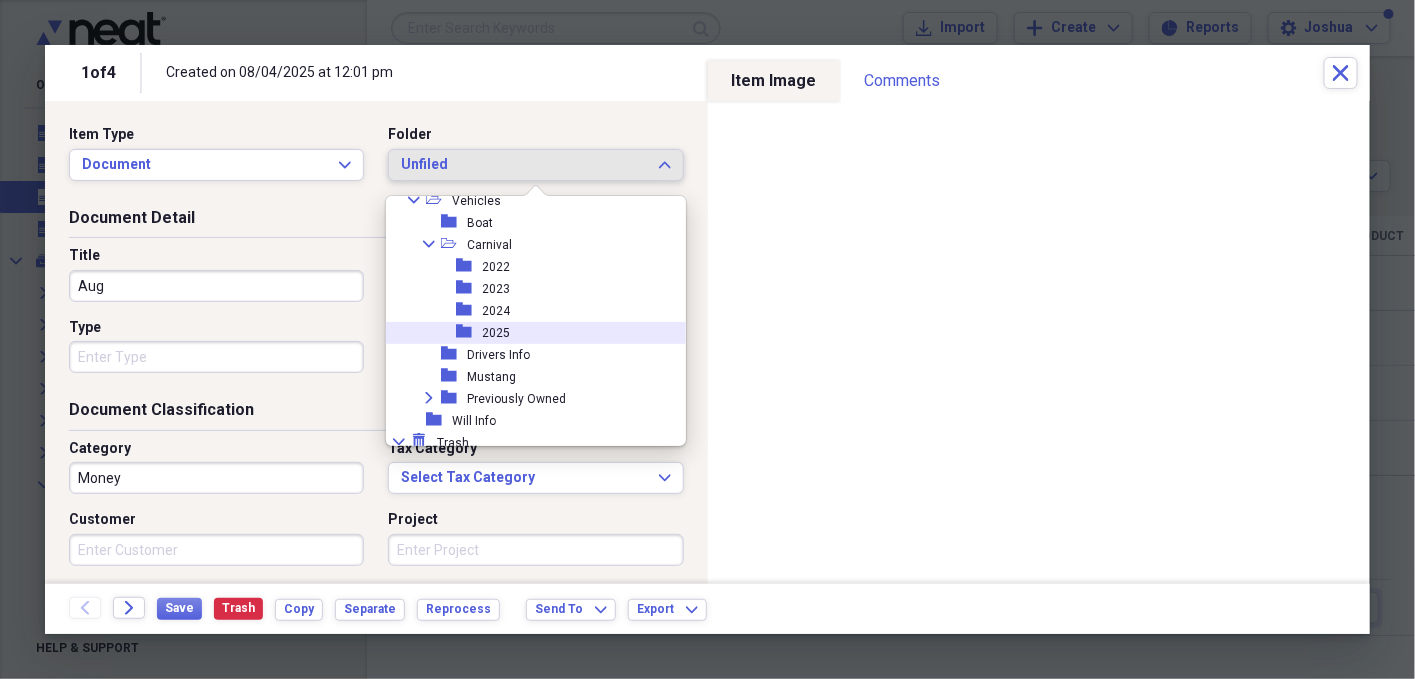 click on "2025" at bounding box center (496, 333) 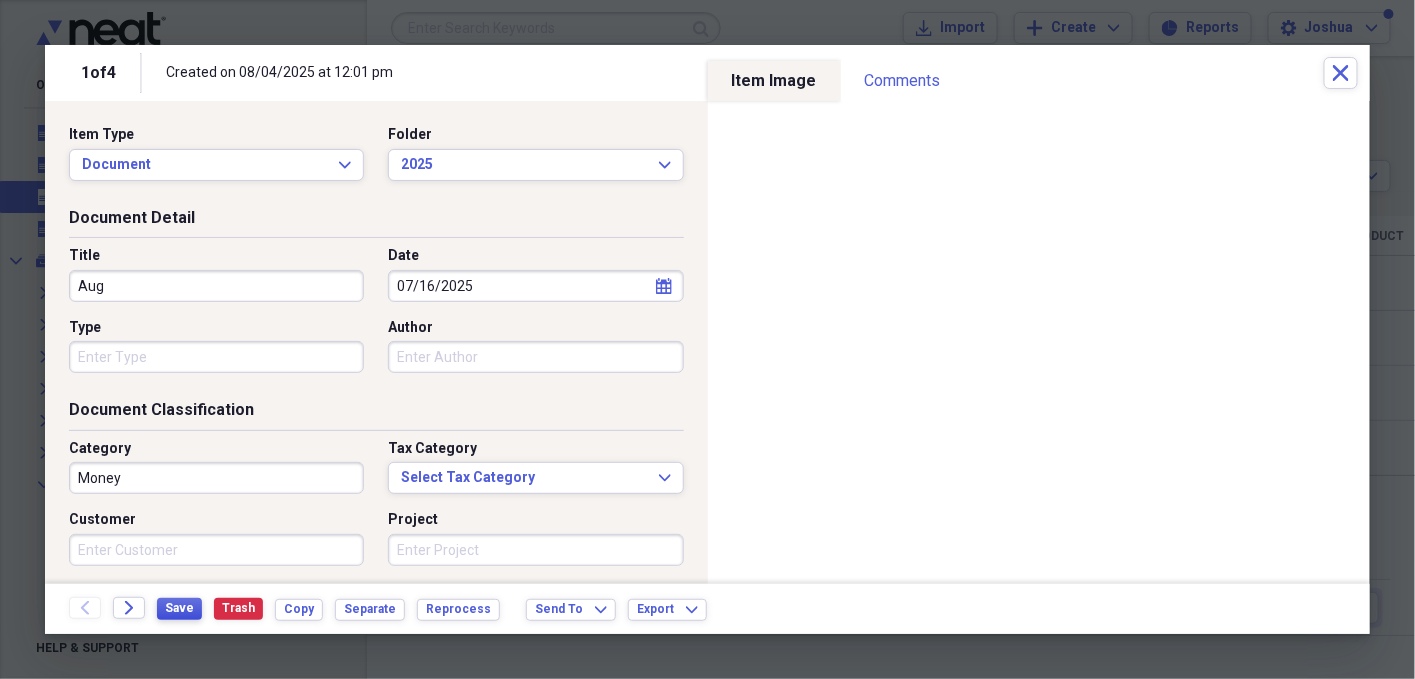 click on "Save" at bounding box center (179, 608) 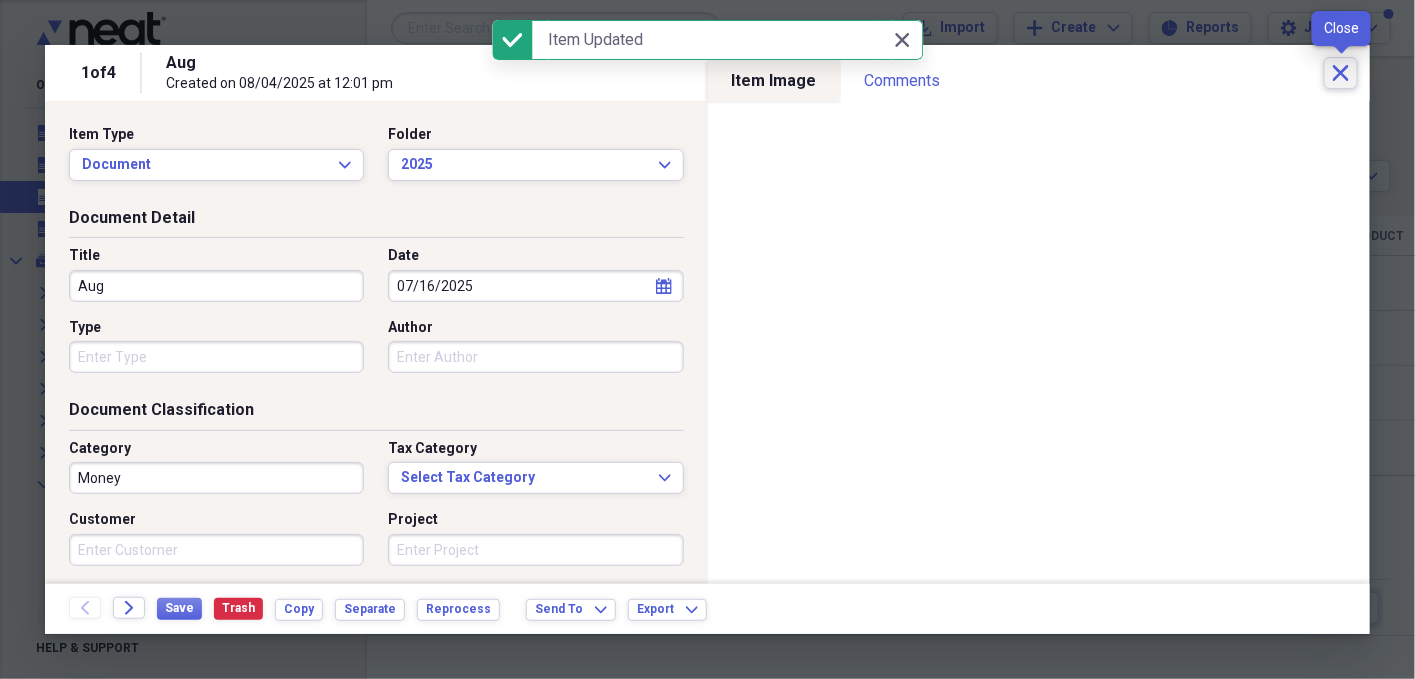 click 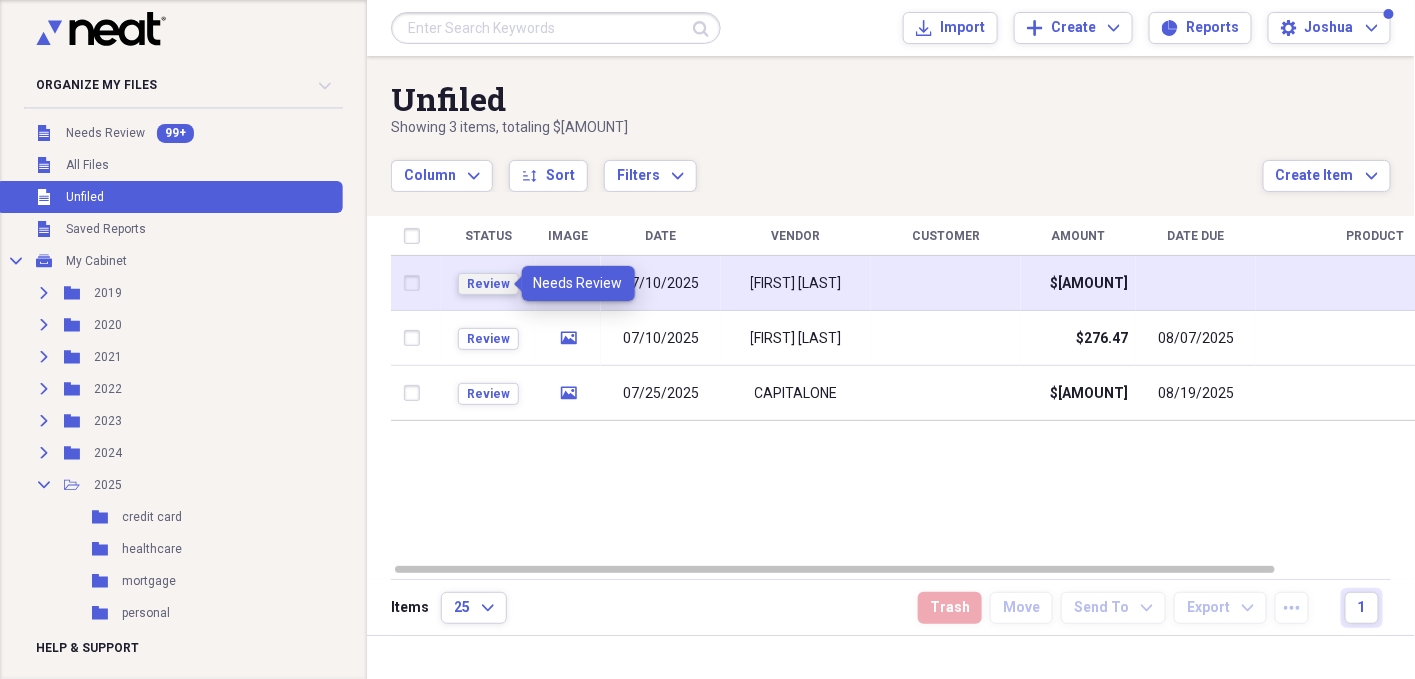 click on "Review" at bounding box center (488, 284) 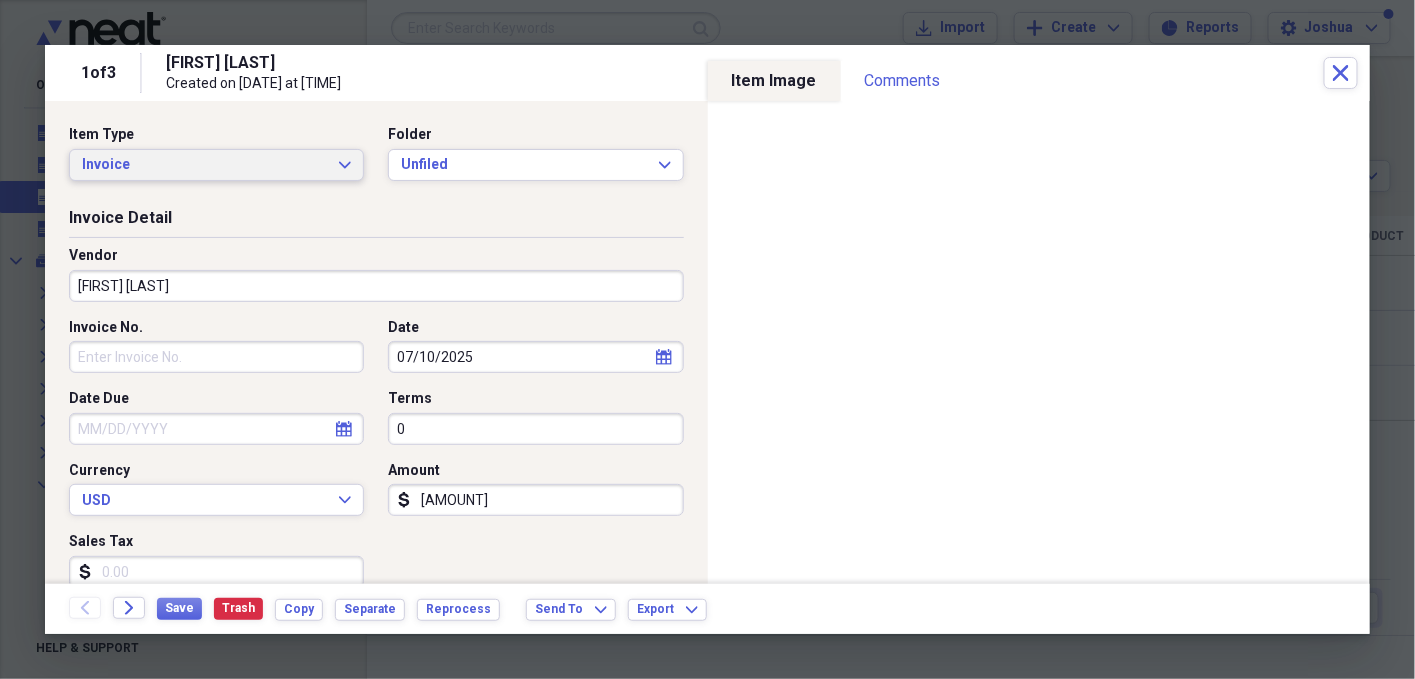 click on "Invoice" at bounding box center [204, 165] 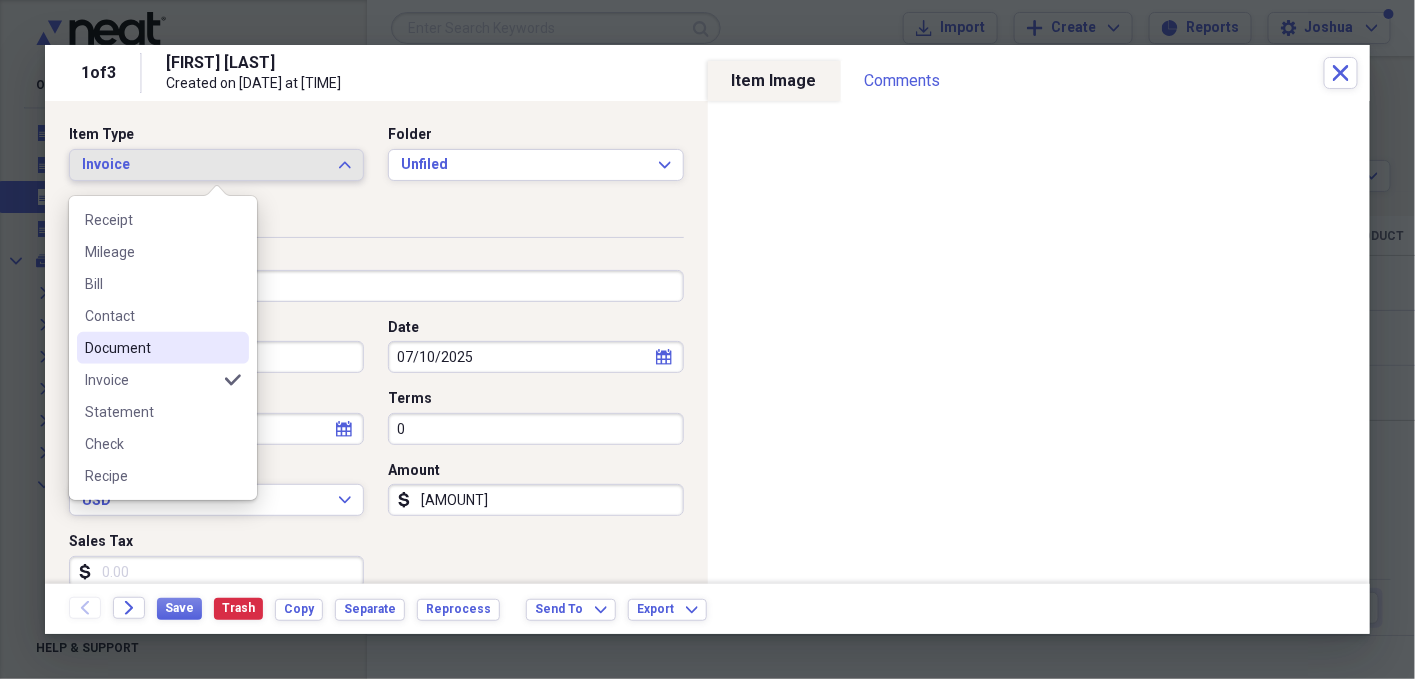 click on "Document" at bounding box center [151, 348] 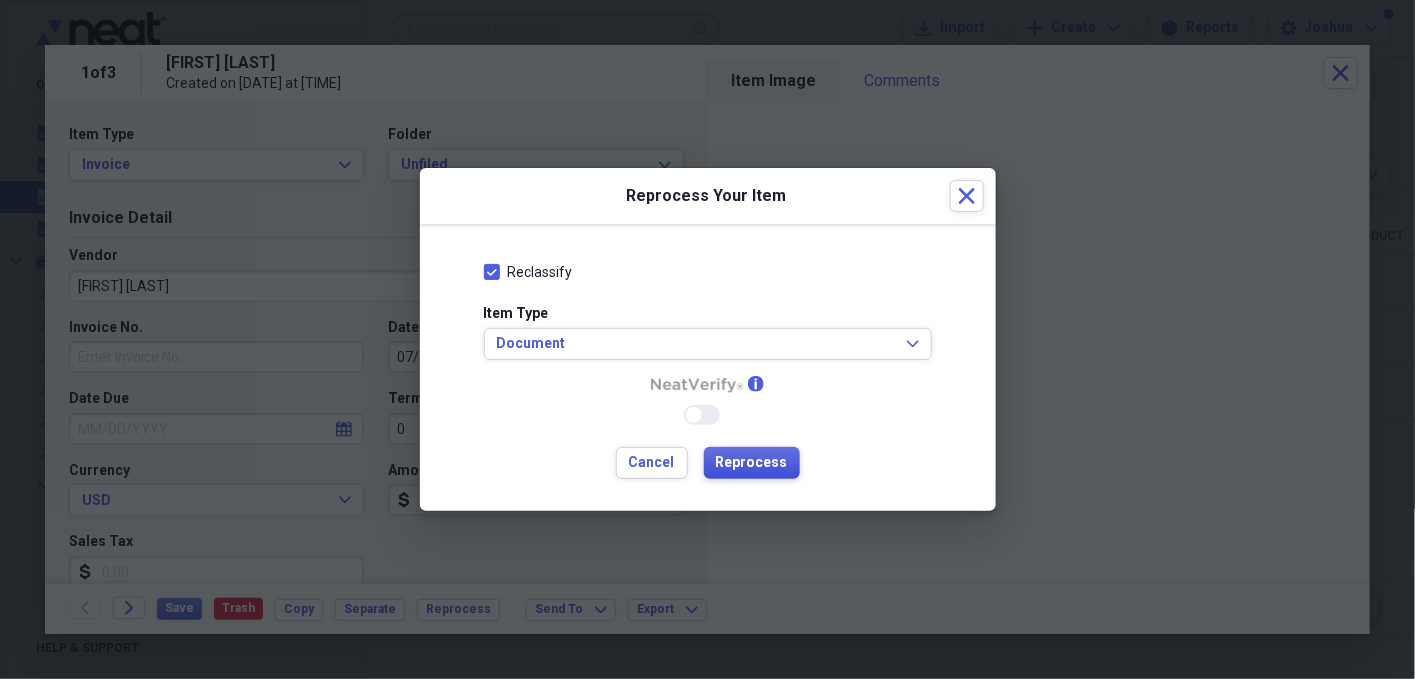 click on "Reprocess" at bounding box center [752, 463] 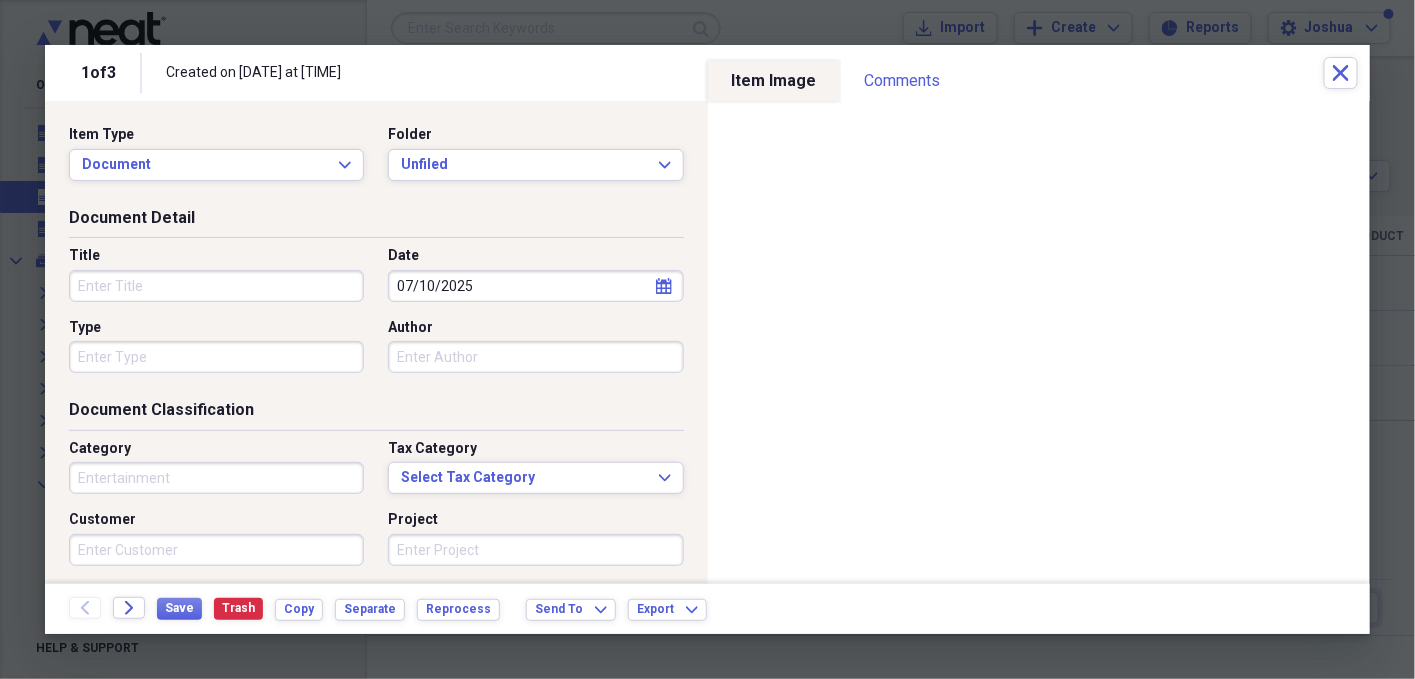 type on "Entertainment" 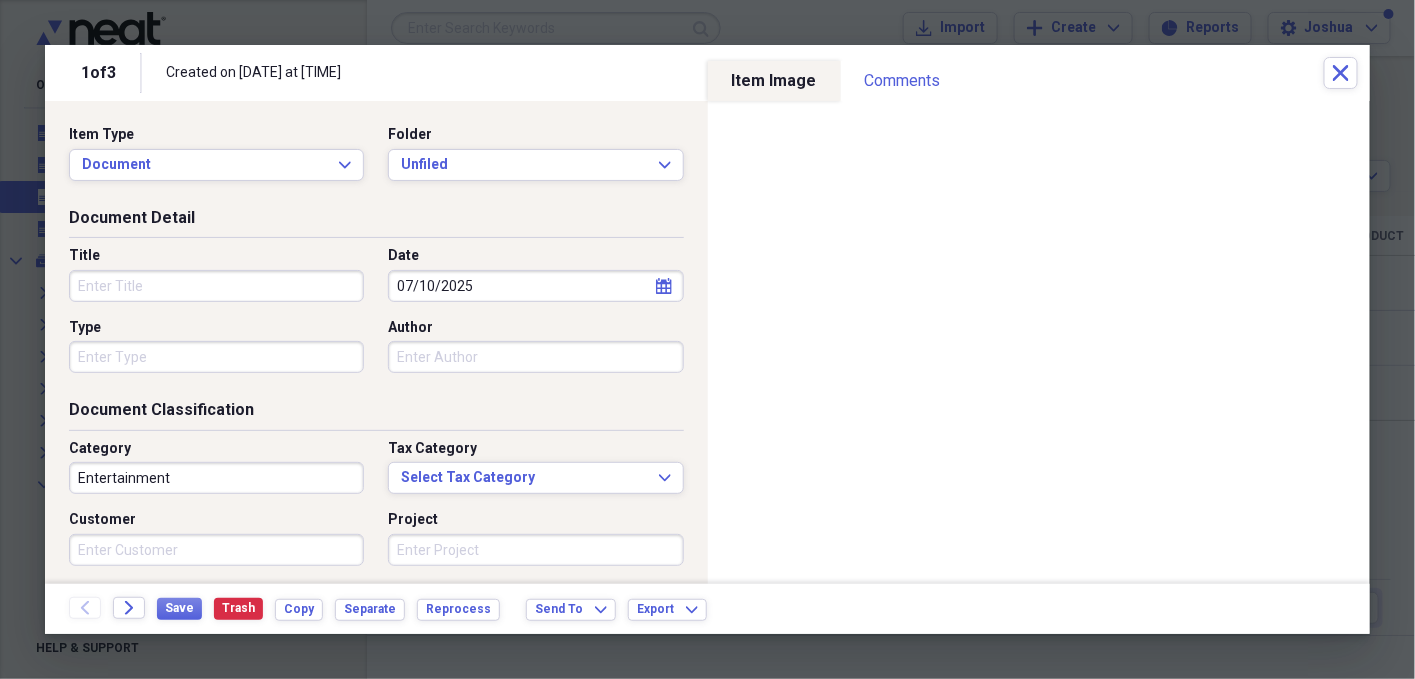 click on "Title" at bounding box center [216, 286] 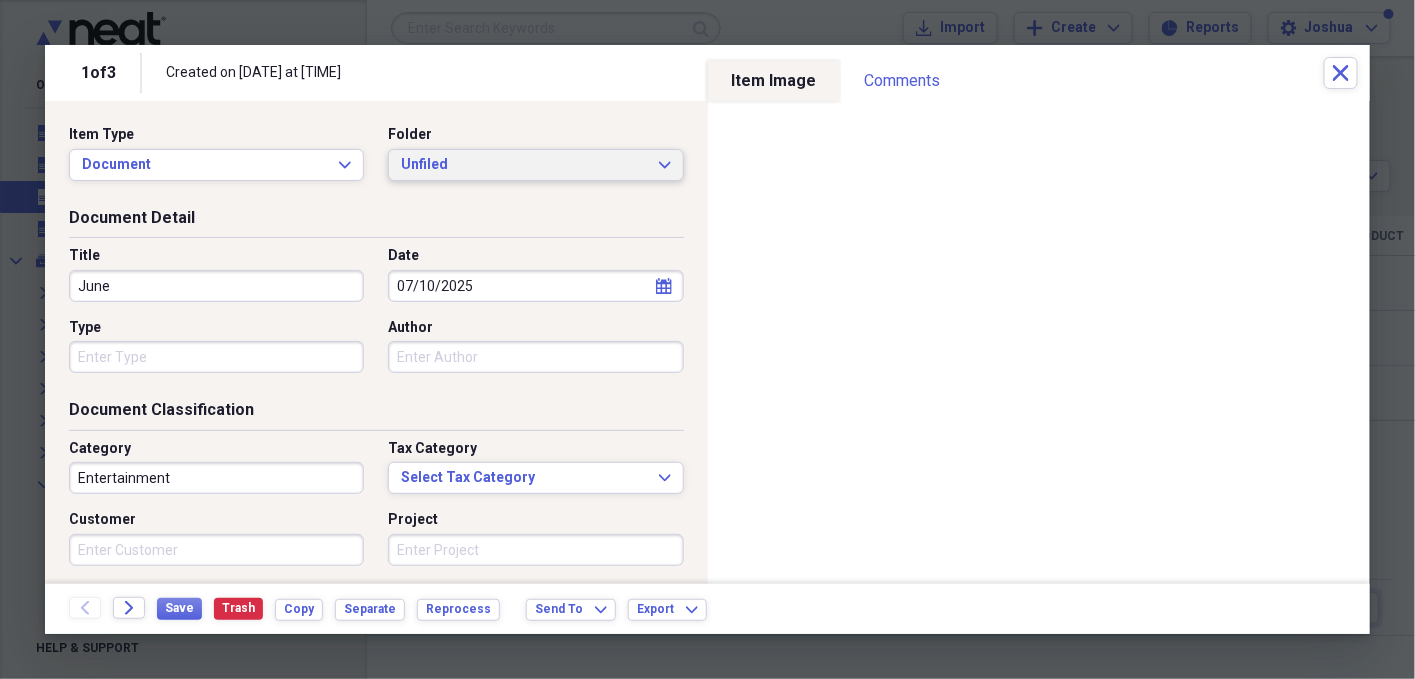 type on "June" 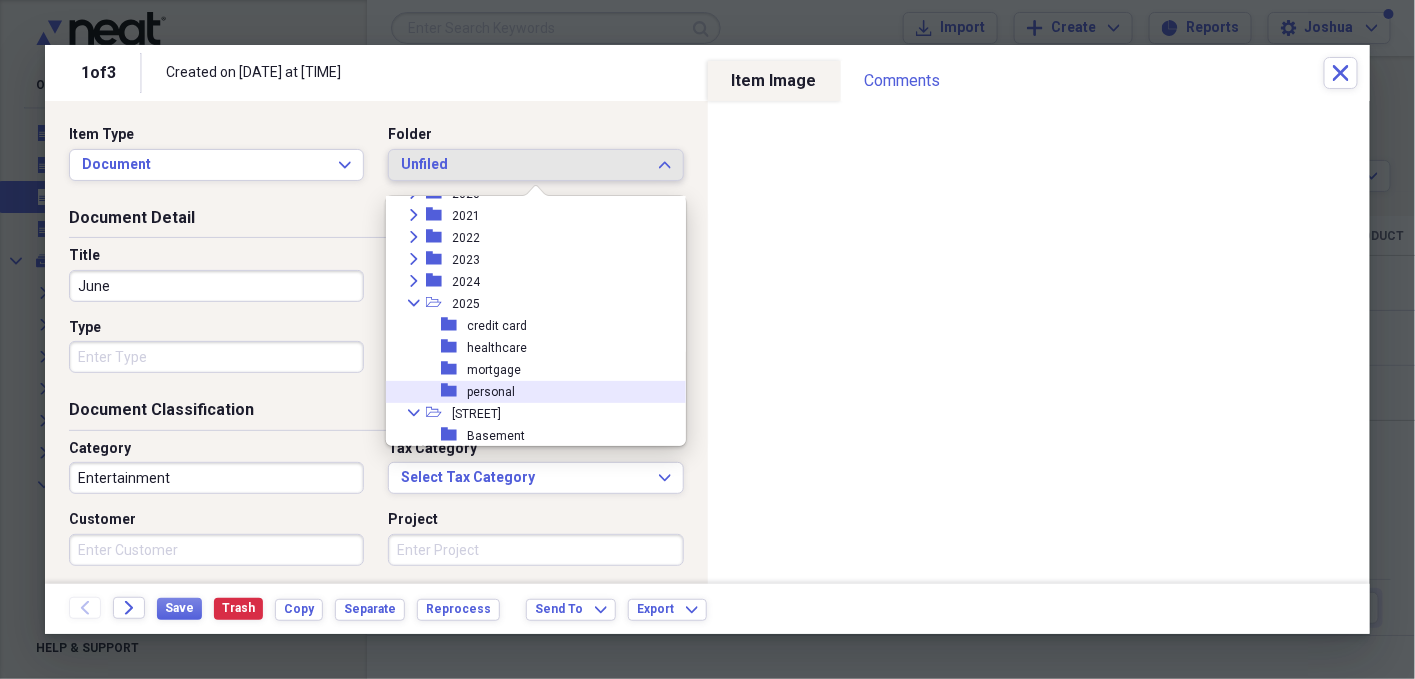 scroll, scrollTop: 93, scrollLeft: 0, axis: vertical 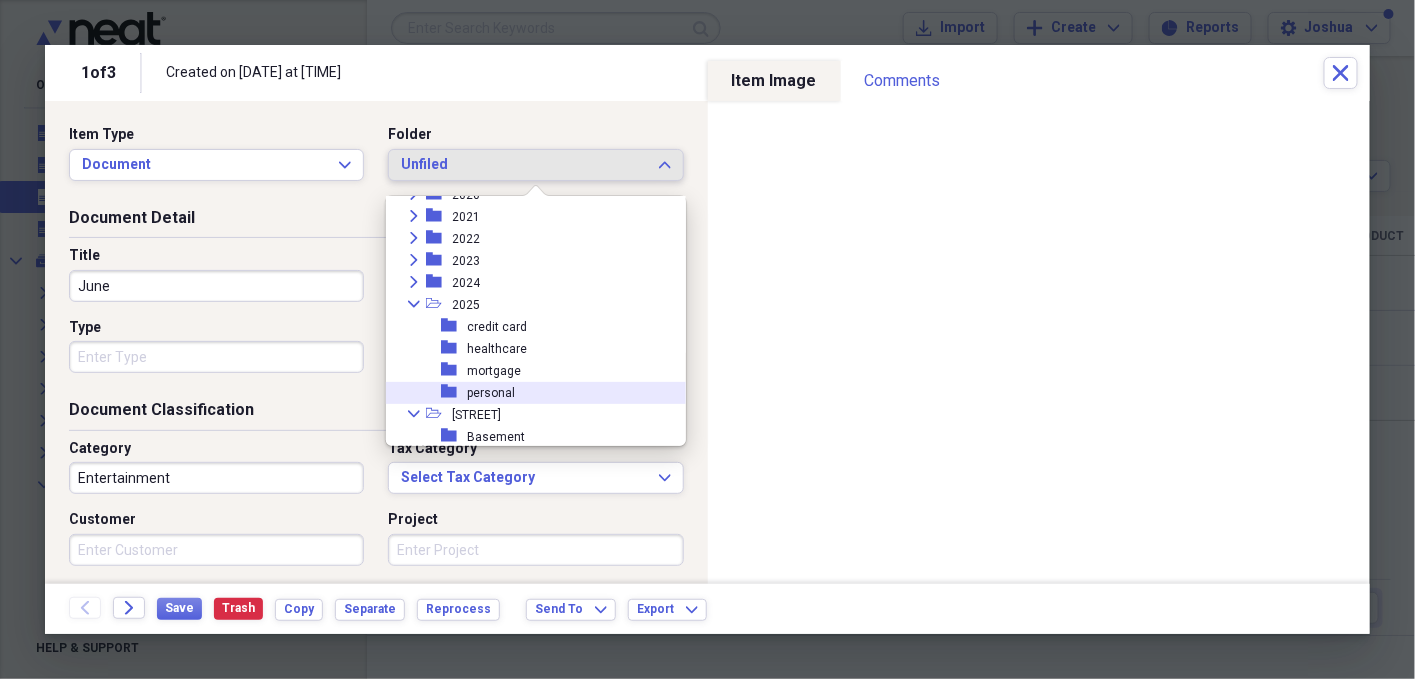 click on "personal" at bounding box center [491, 393] 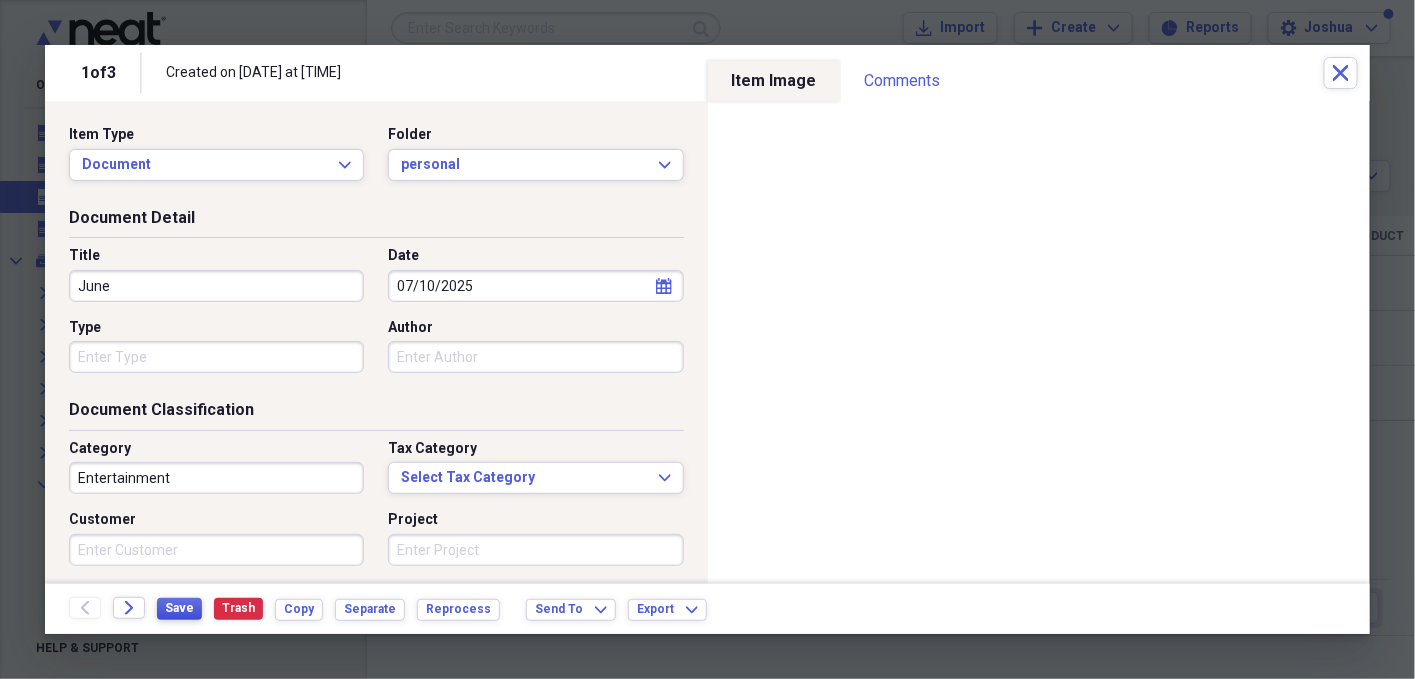 click on "Save" at bounding box center [179, 609] 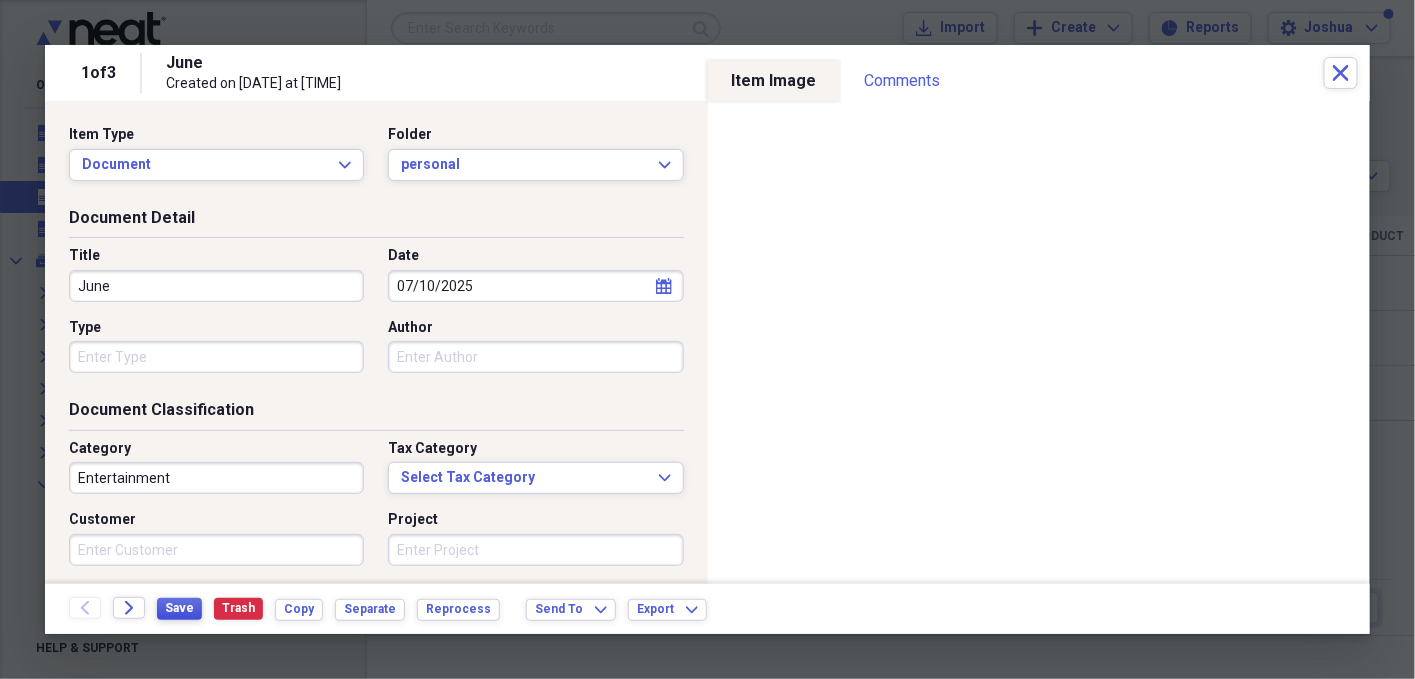 click on "Save" at bounding box center (179, 608) 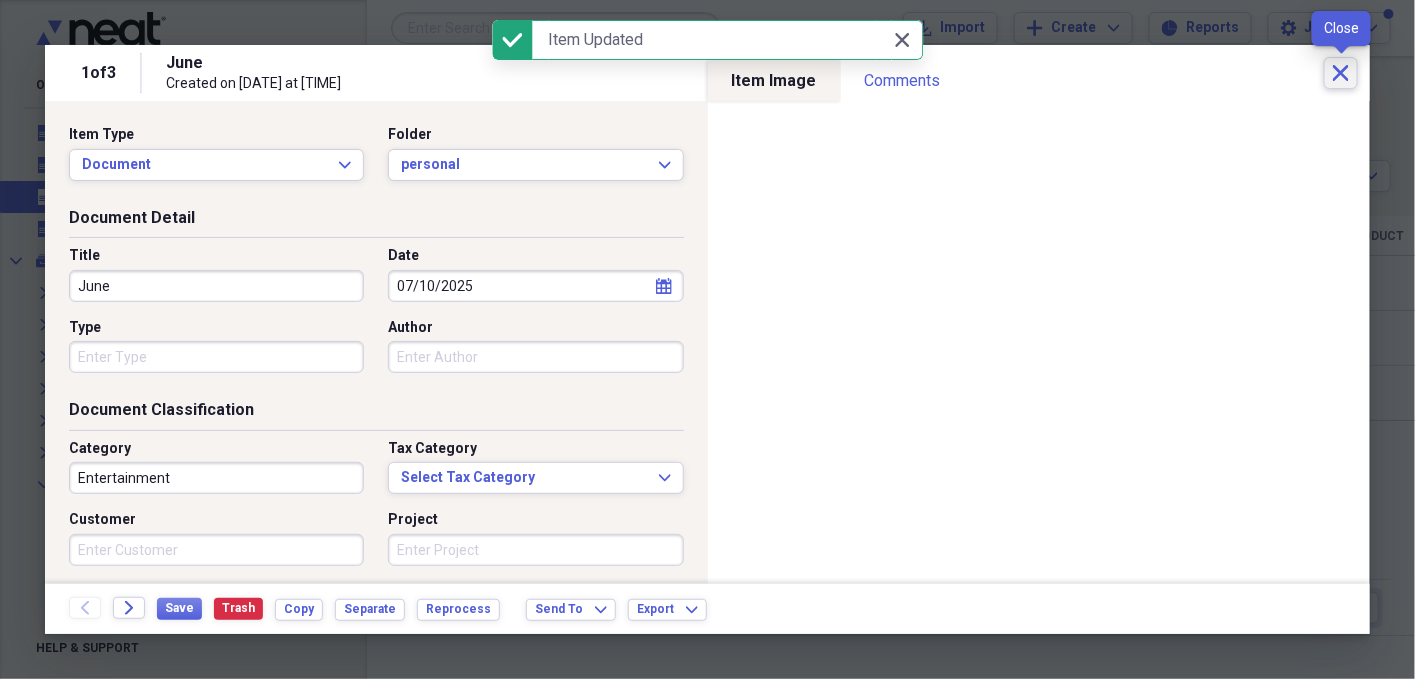 click 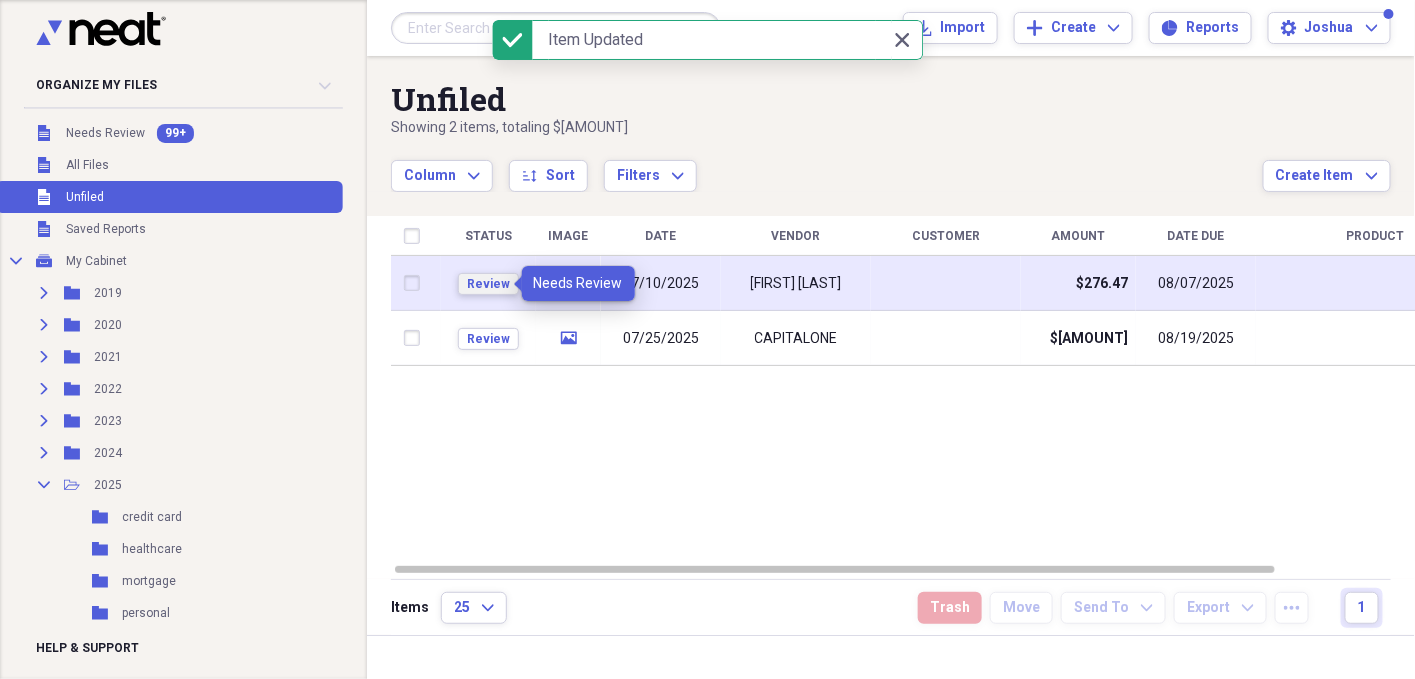click on "Review" at bounding box center [488, 284] 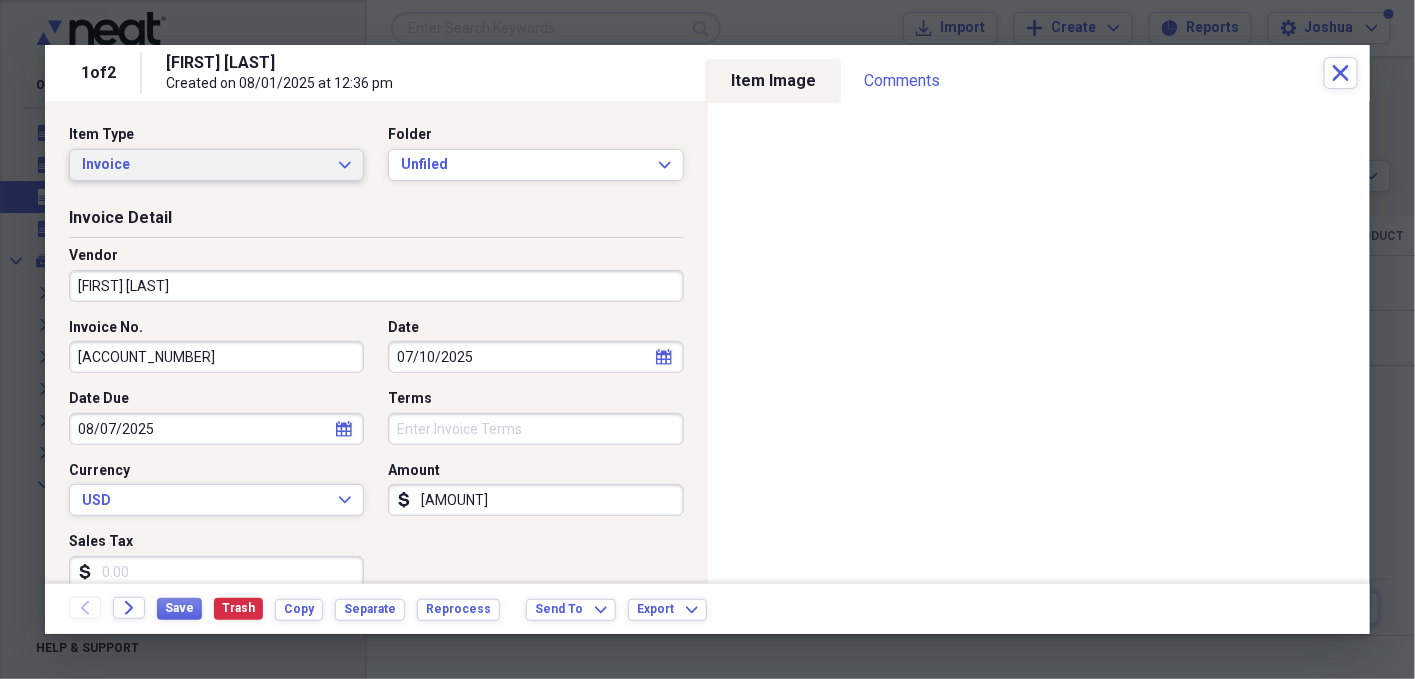click on "Invoice" at bounding box center [204, 165] 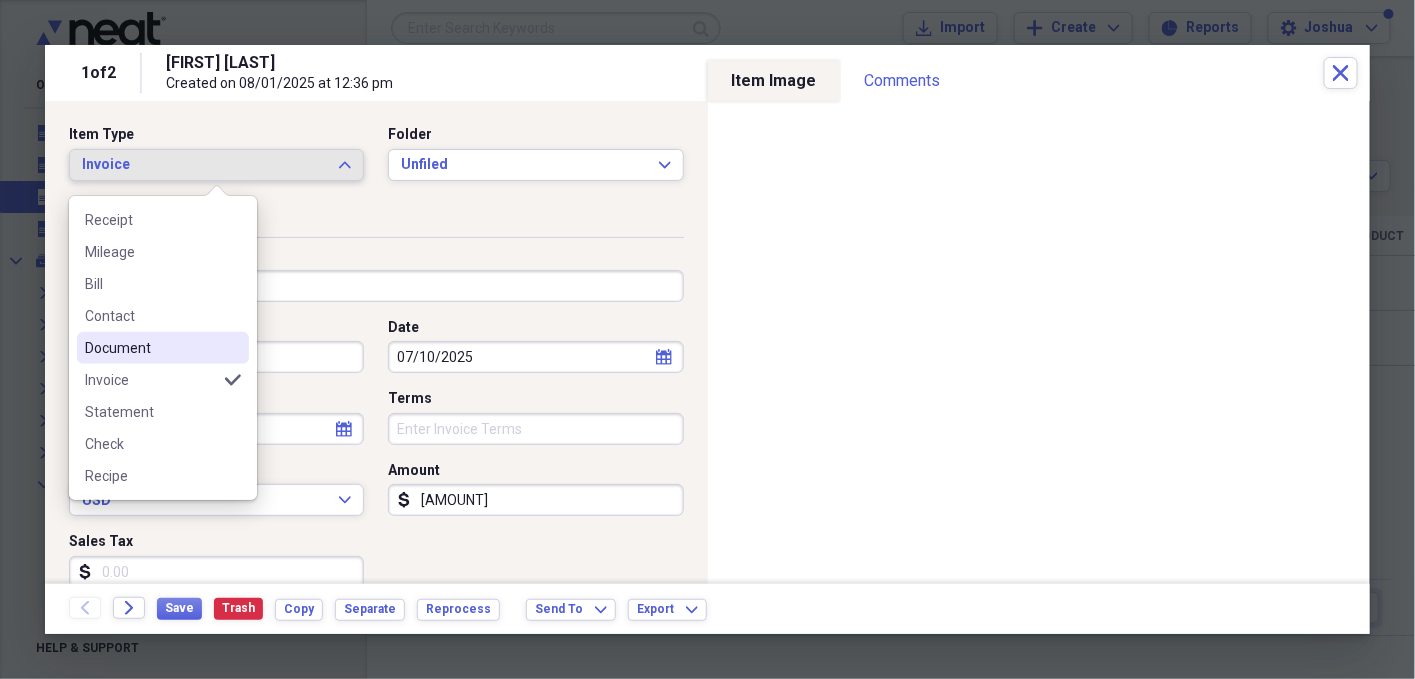 click on "Document" at bounding box center [151, 348] 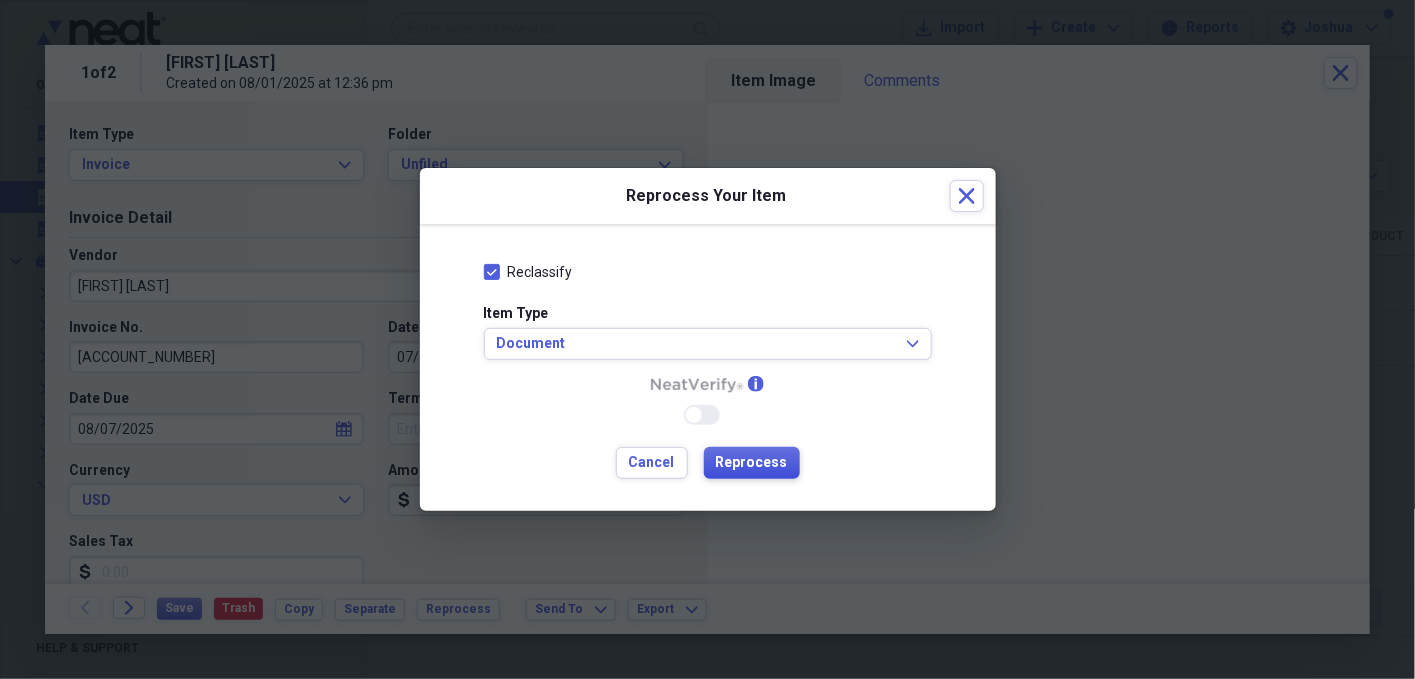 click on "Reprocess" at bounding box center [752, 463] 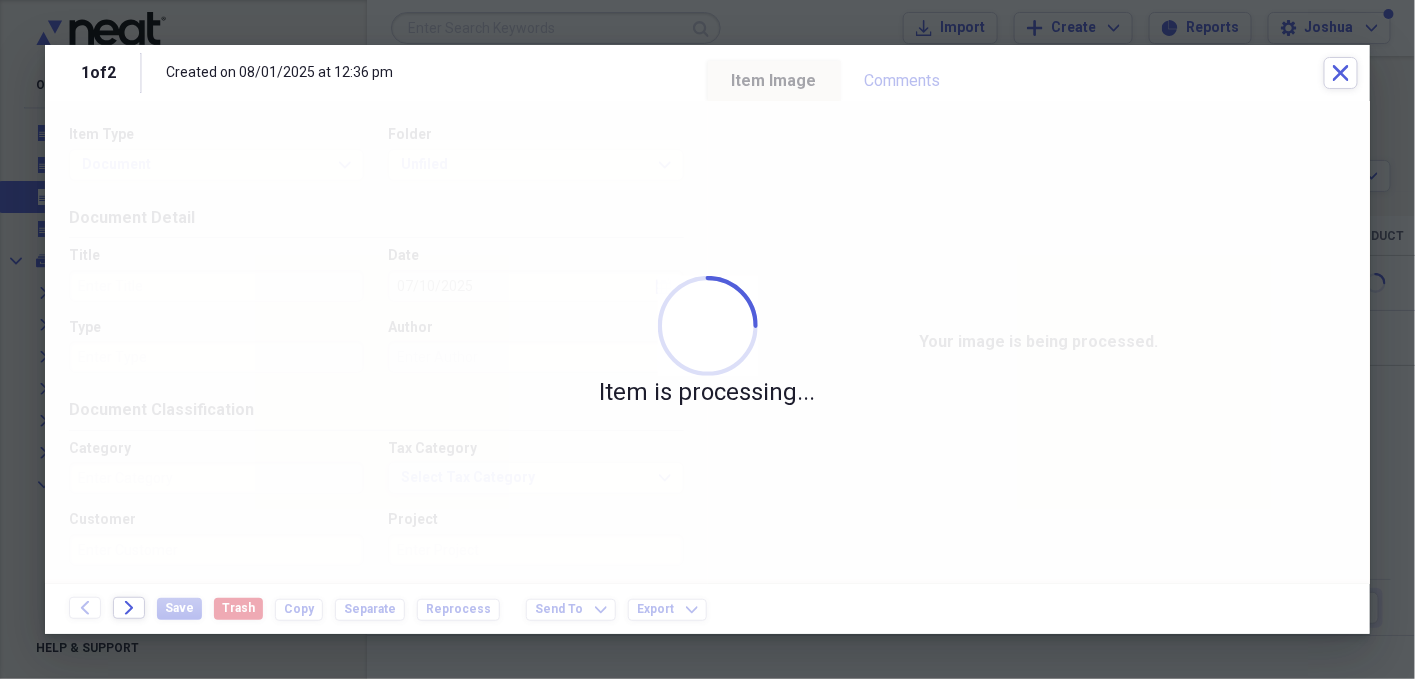 type on "Entertainment" 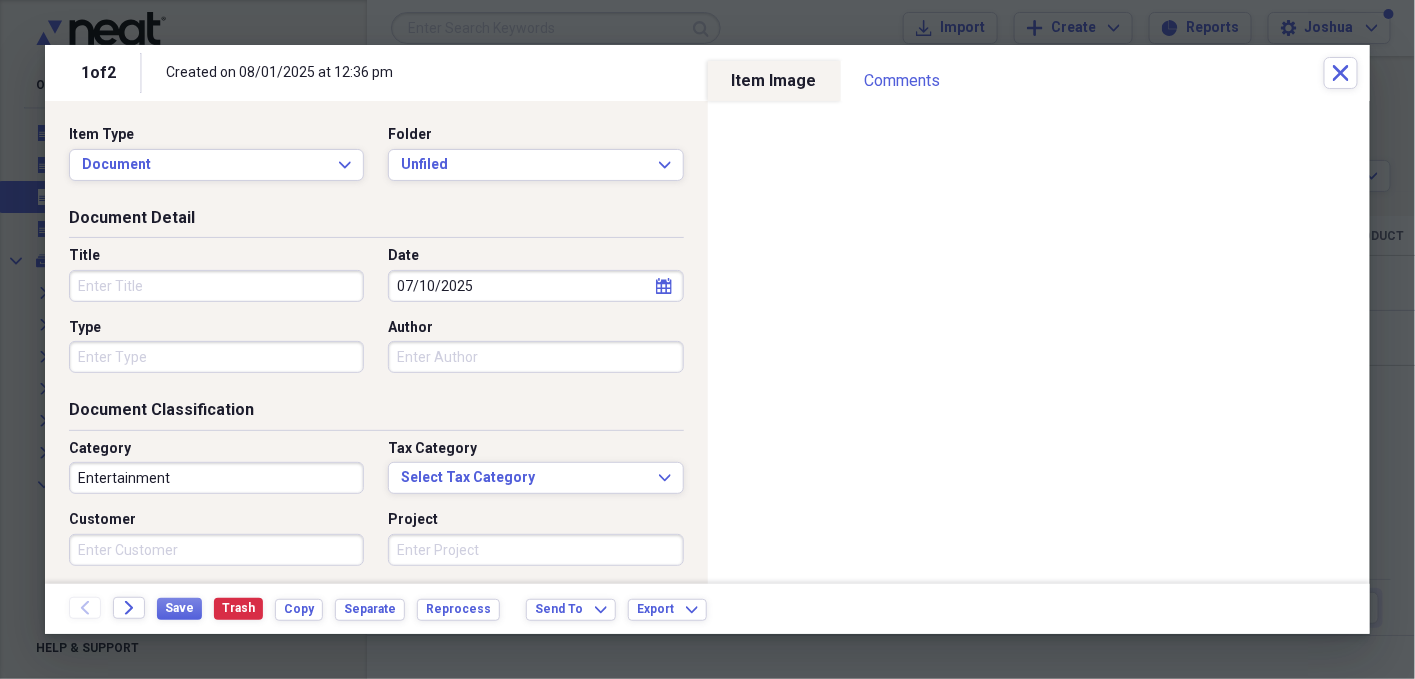 click on "Title" at bounding box center (216, 286) 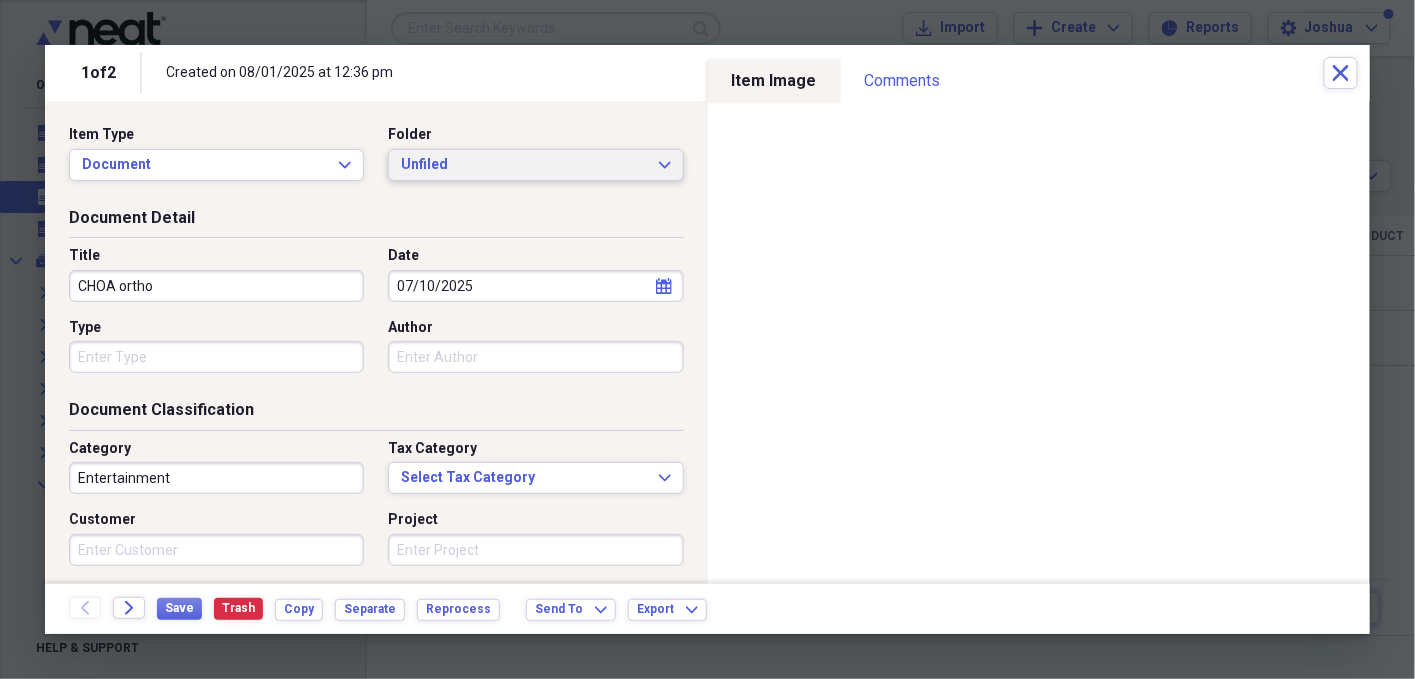 type on "CHOA ortho" 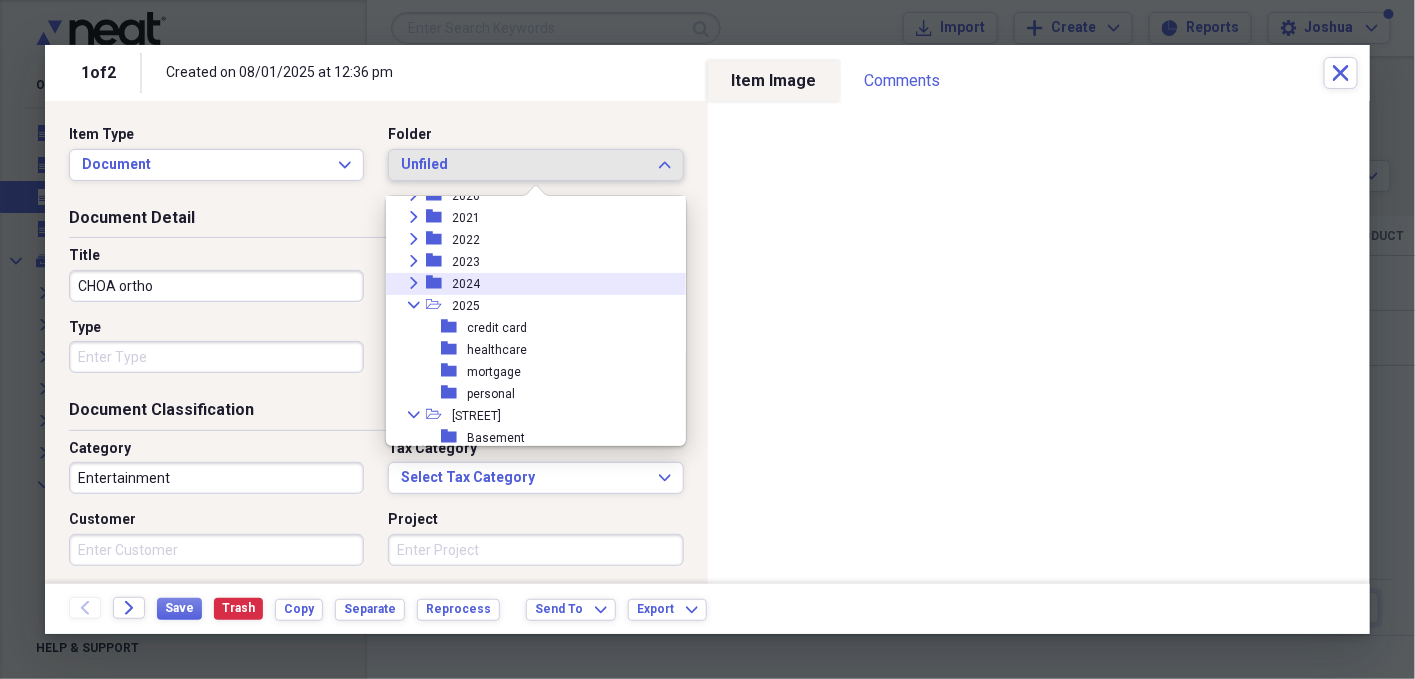 scroll, scrollTop: 97, scrollLeft: 0, axis: vertical 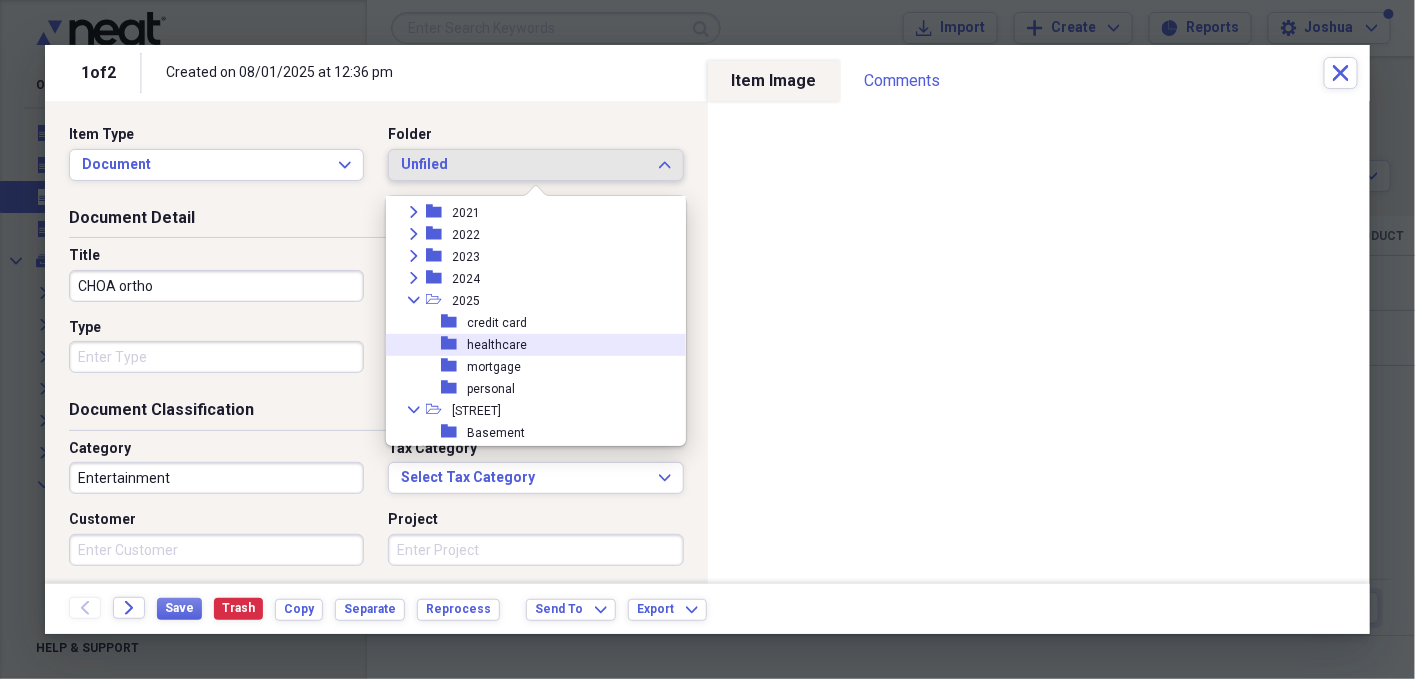 click on "folder healthcare" at bounding box center (528, 345) 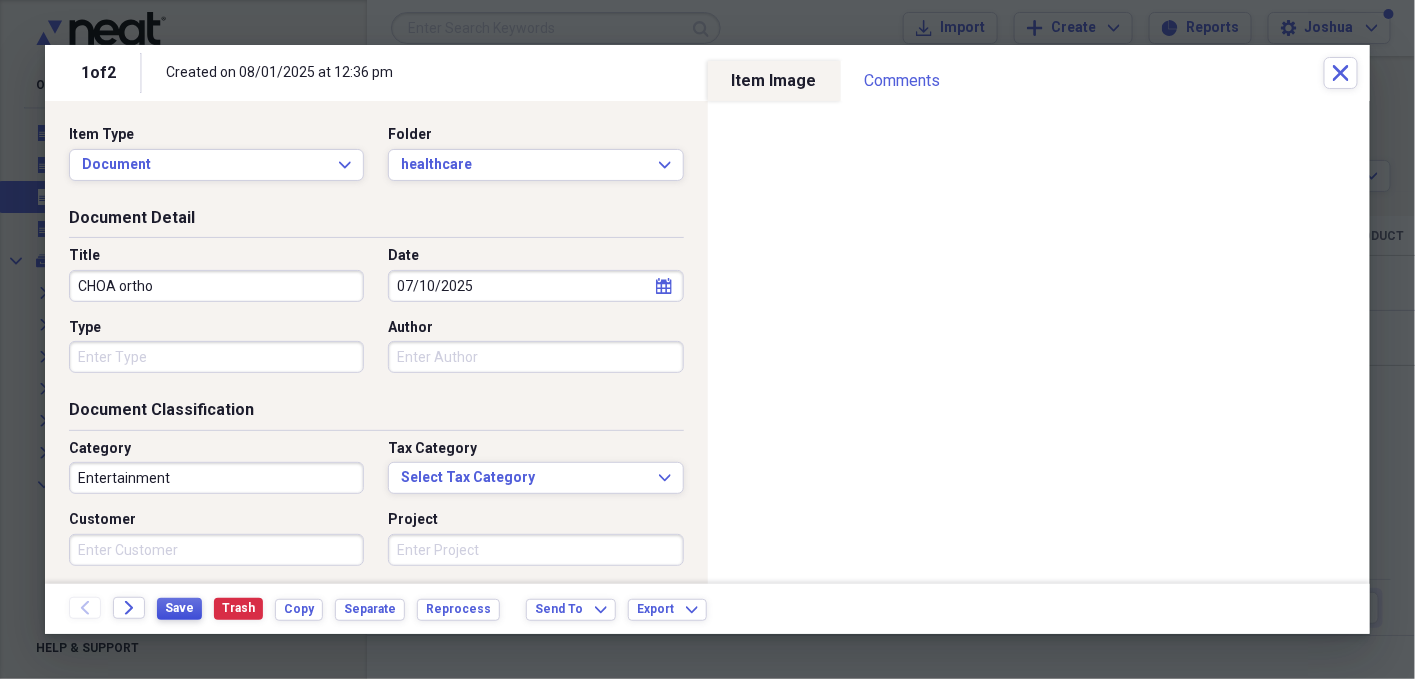 click on "Save" at bounding box center (179, 608) 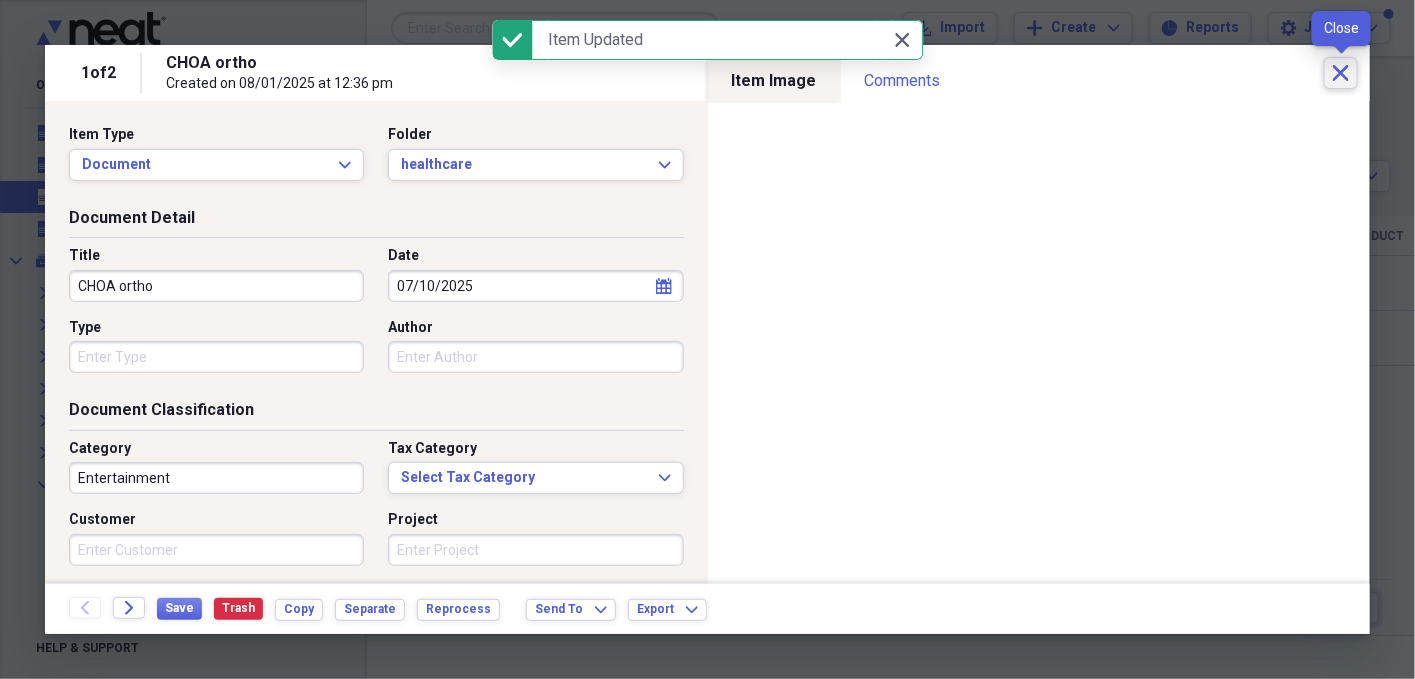 click on "Close" at bounding box center (1341, 73) 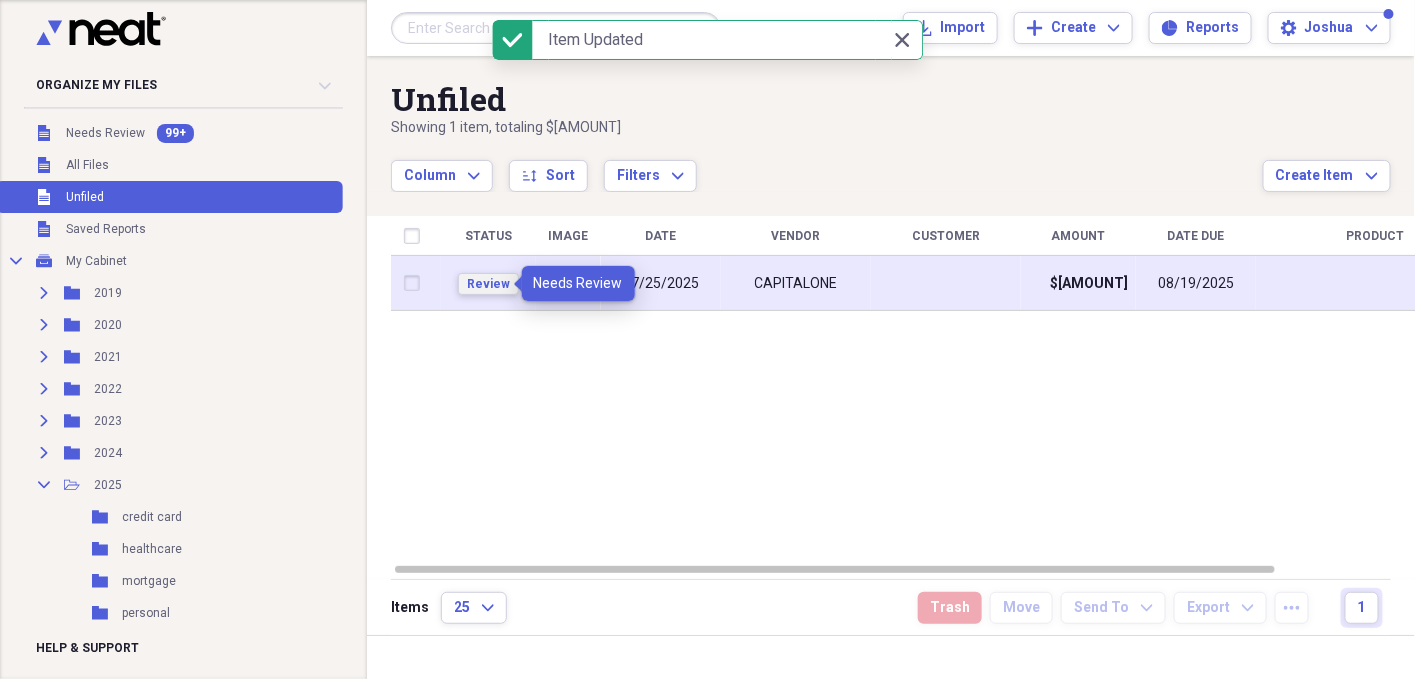 click on "Review" at bounding box center [488, 284] 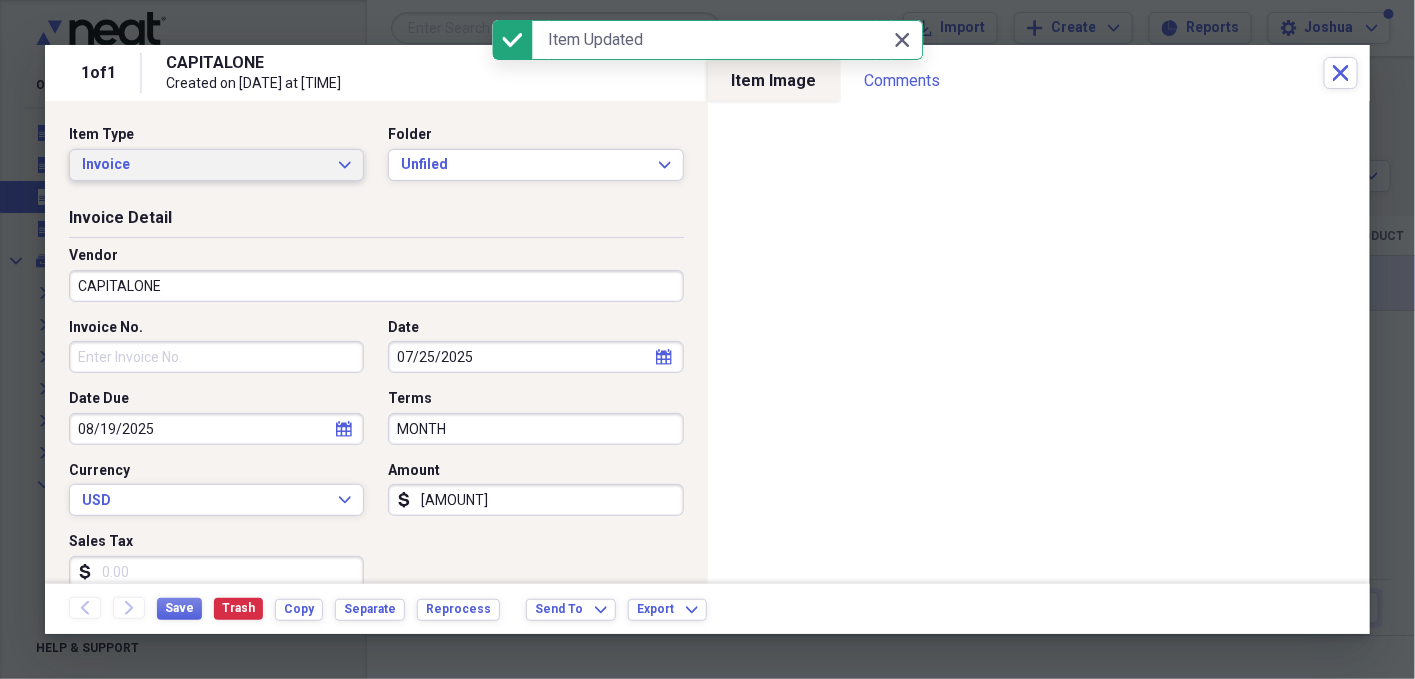 click on "Invoice" at bounding box center (204, 165) 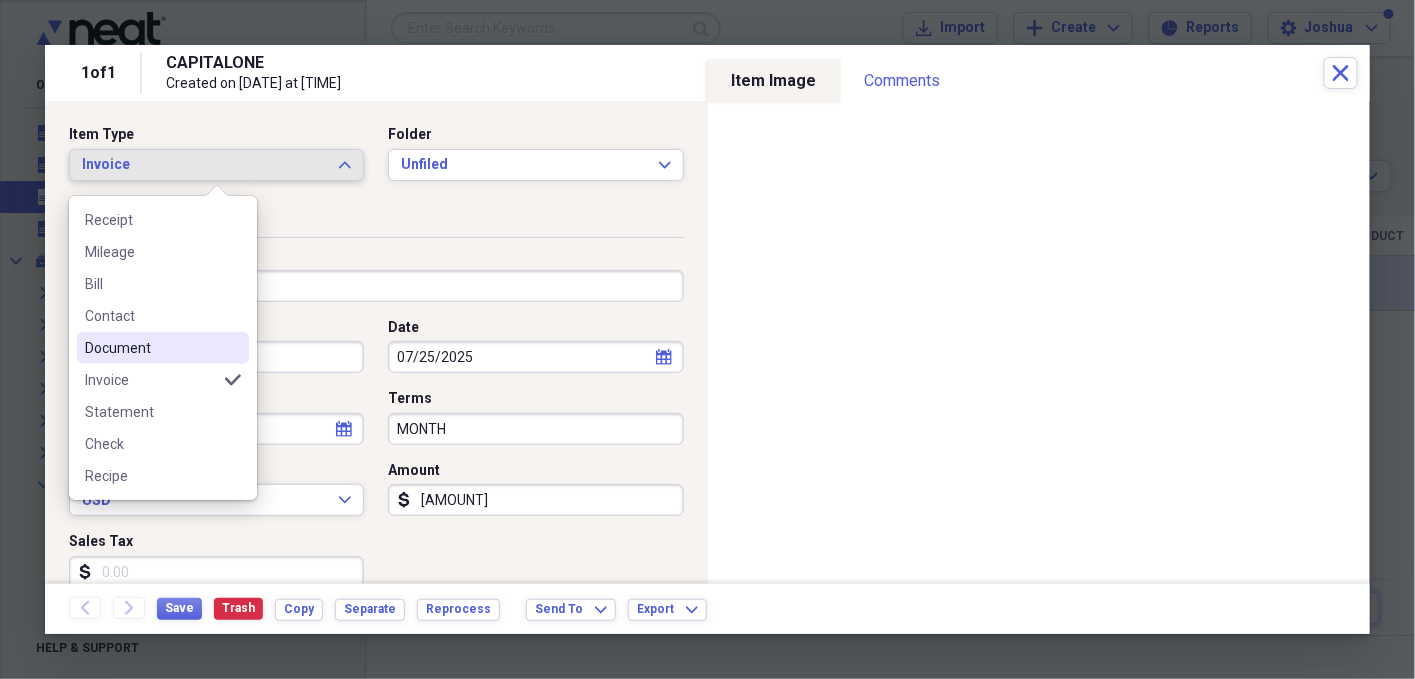click on "Document" at bounding box center (151, 348) 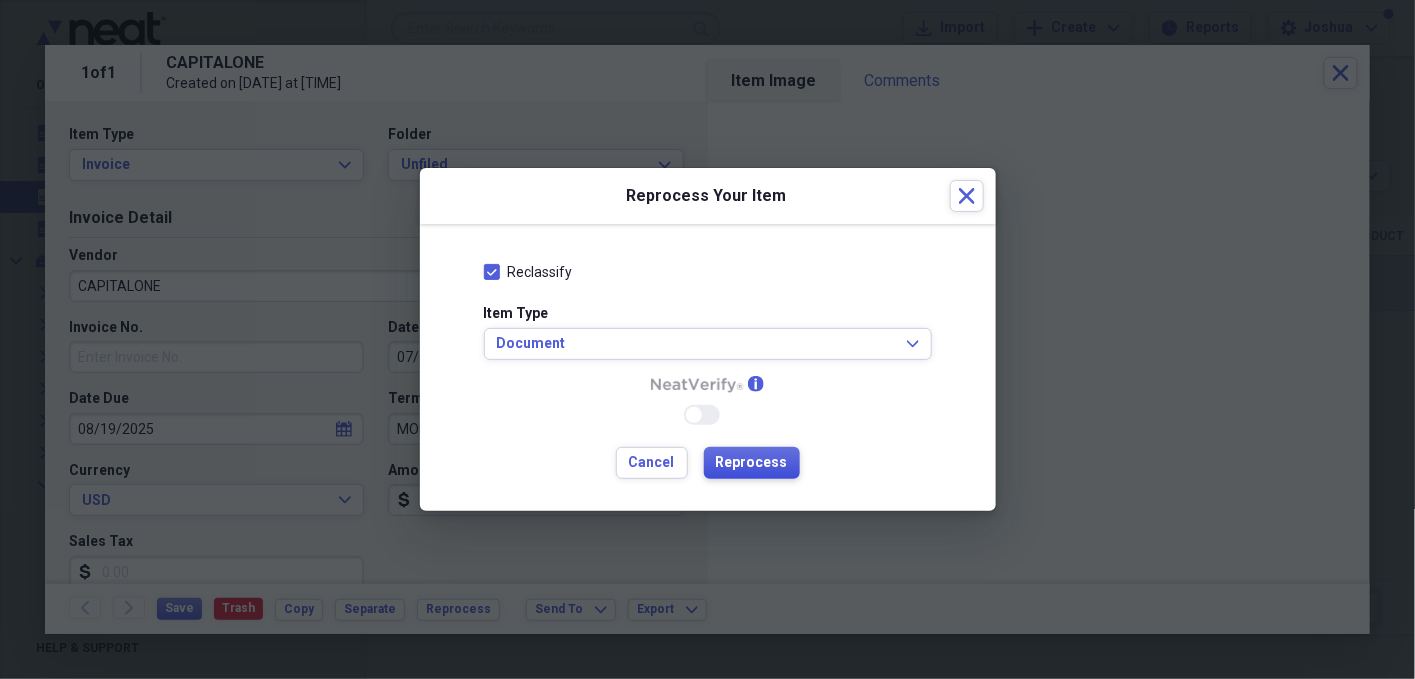 click on "Reprocess" at bounding box center (752, 463) 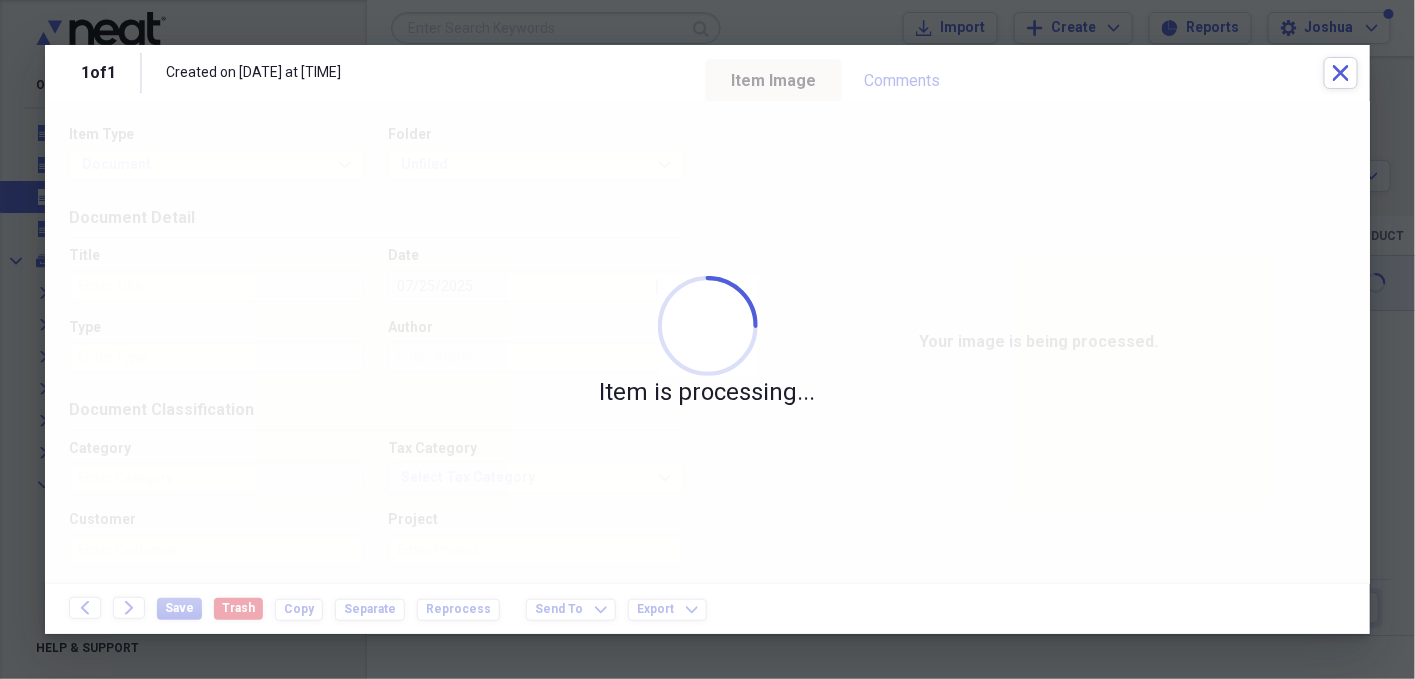 type on "Money" 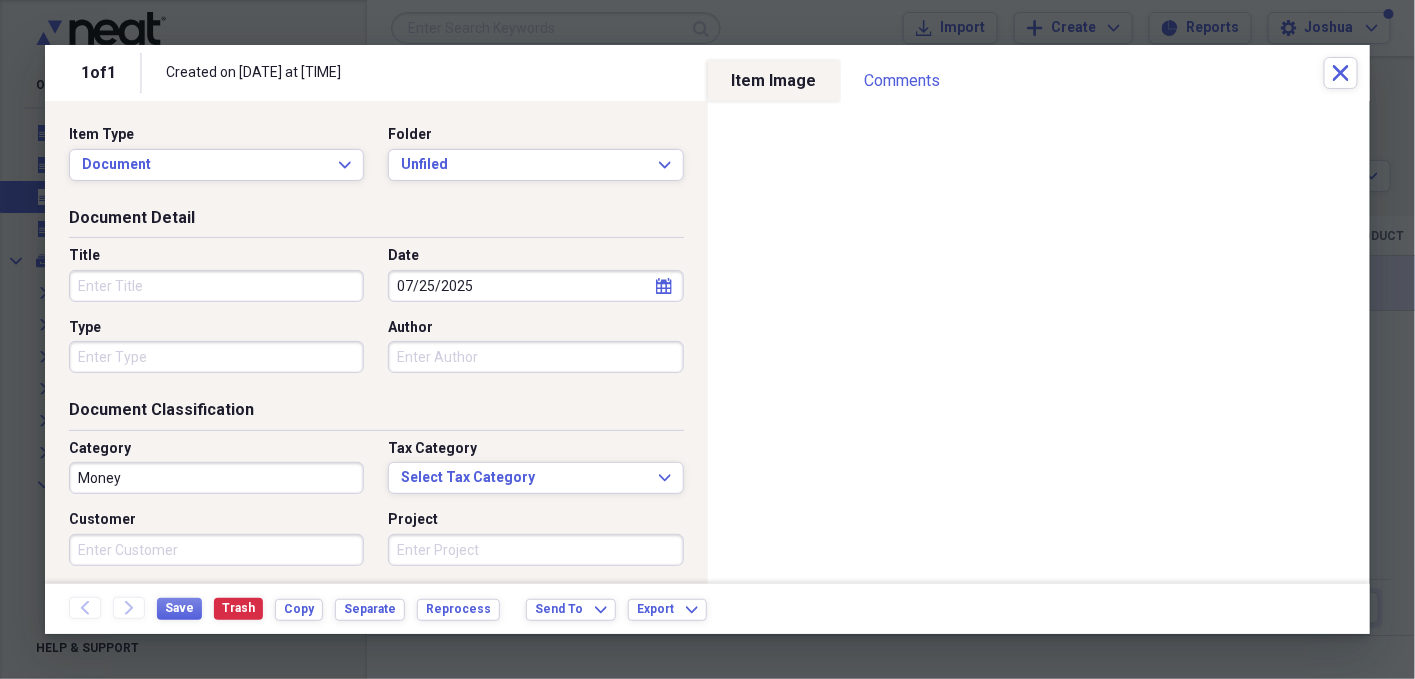 click on "Title" at bounding box center [216, 286] 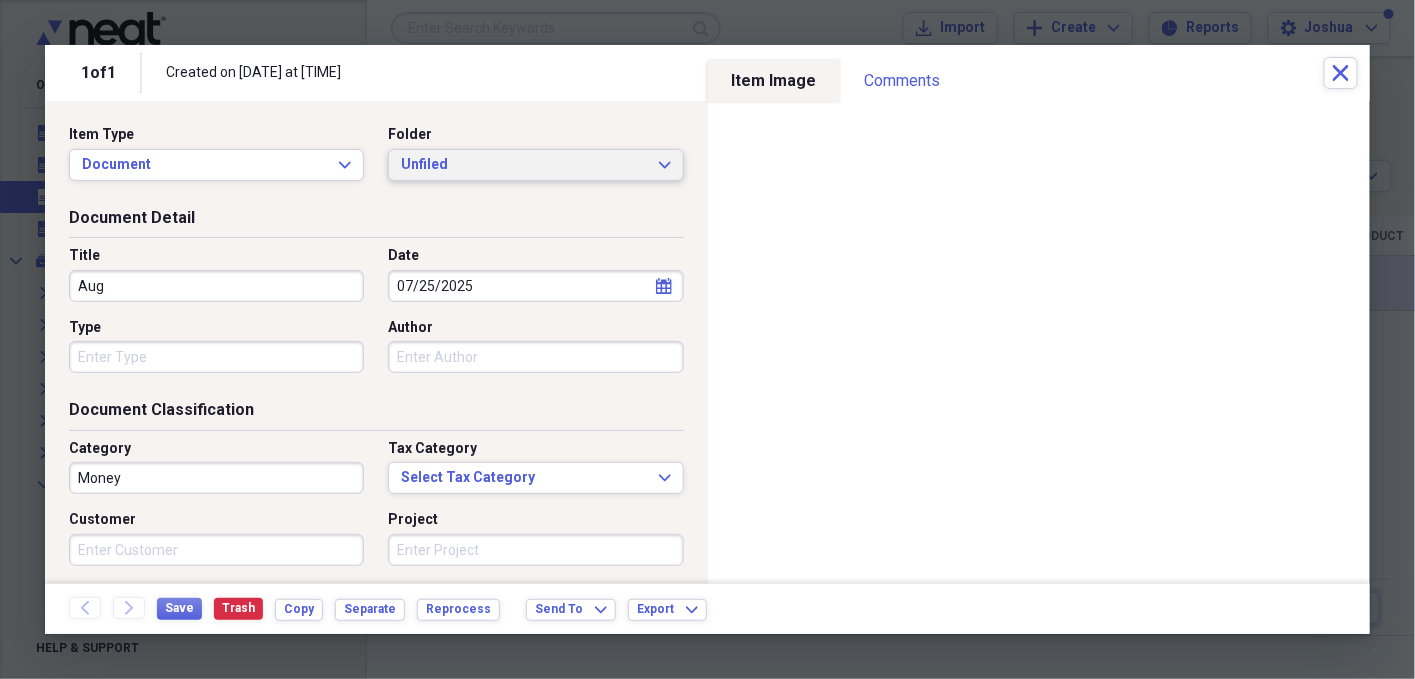 click on "Unfiled" at bounding box center (523, 165) 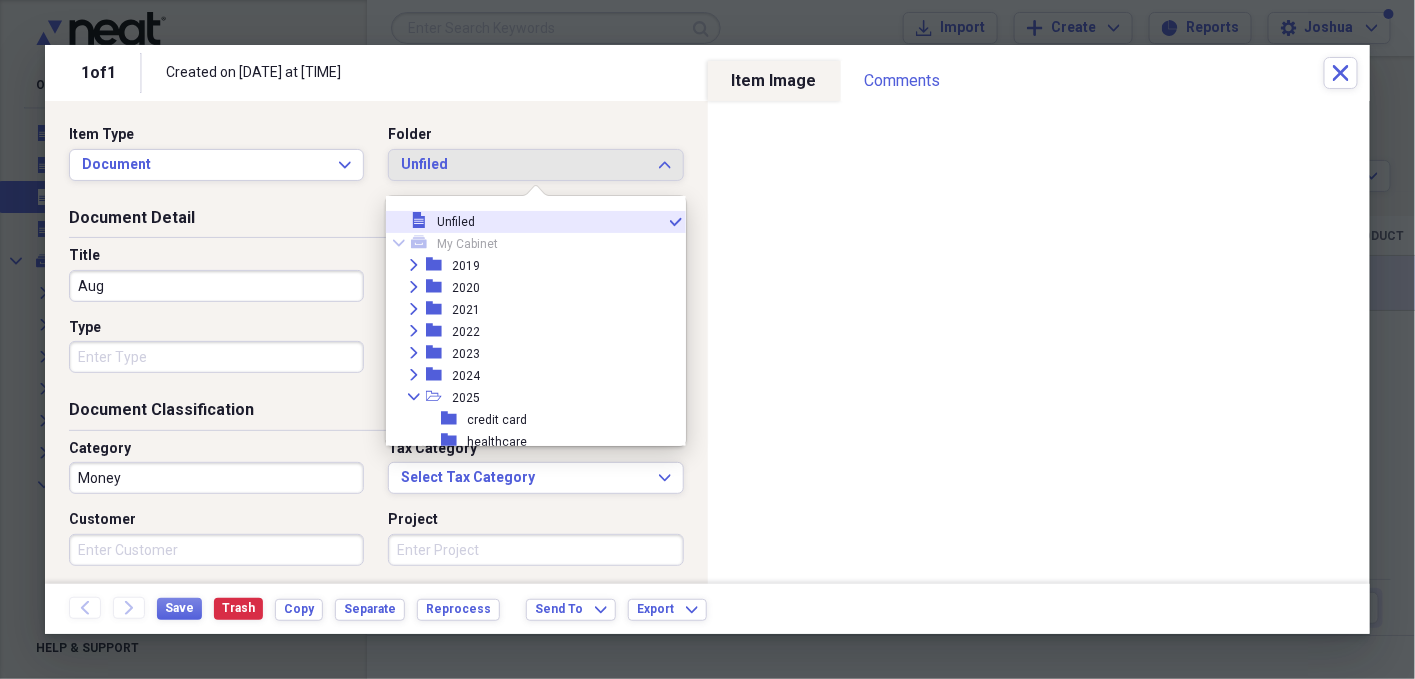 click on "Aug" at bounding box center [216, 286] 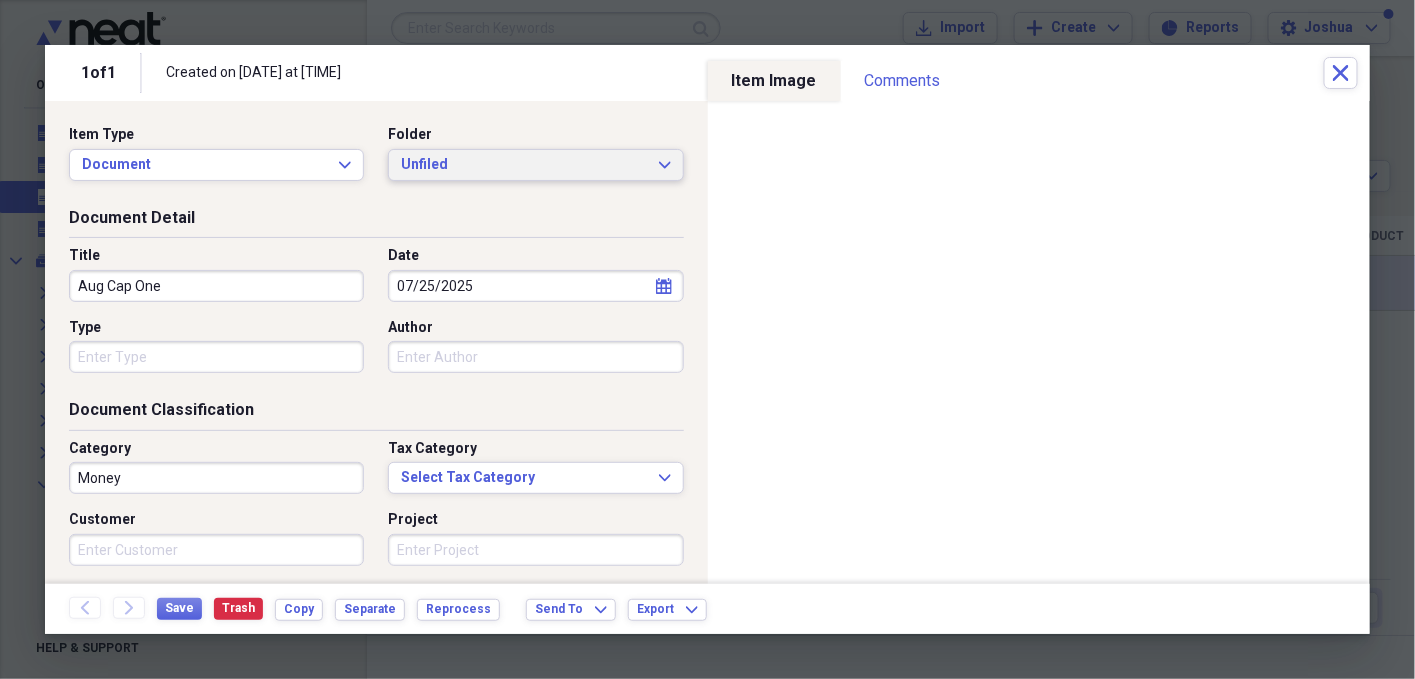 type on "Aug Cap One" 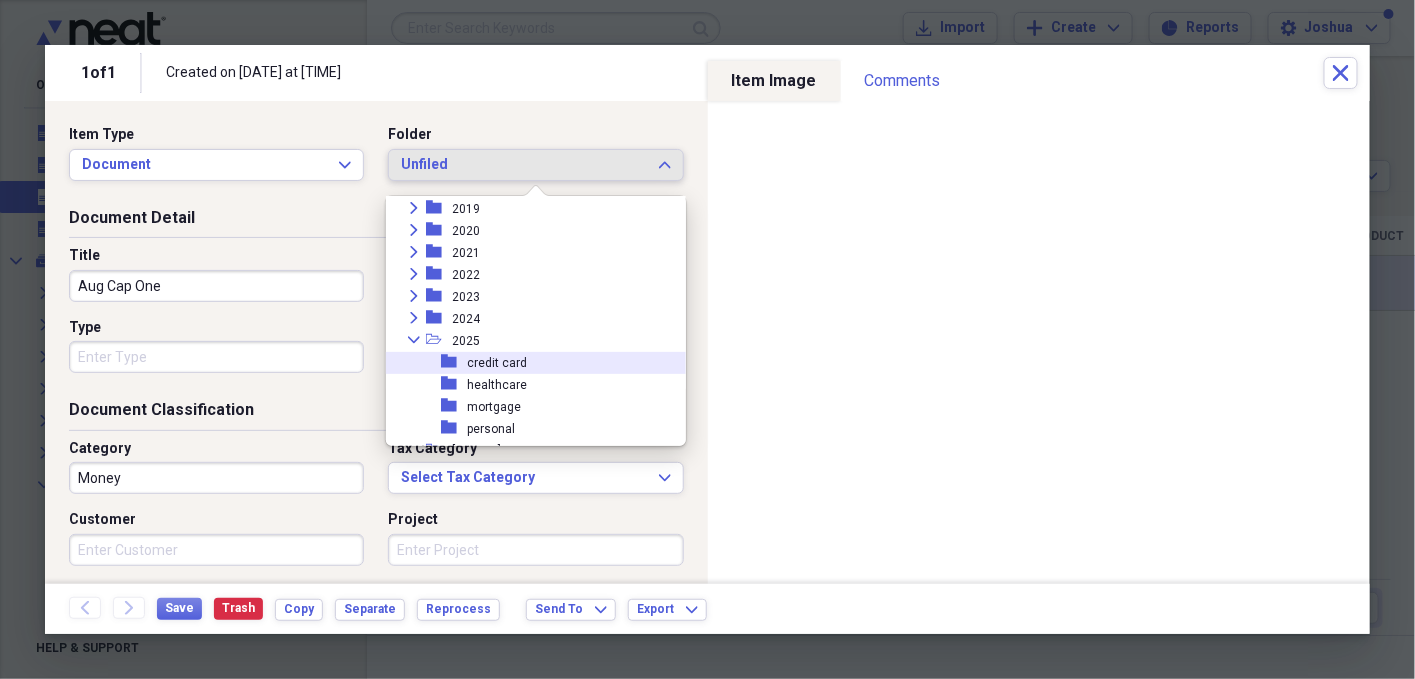click on "folder credit card" at bounding box center (528, 363) 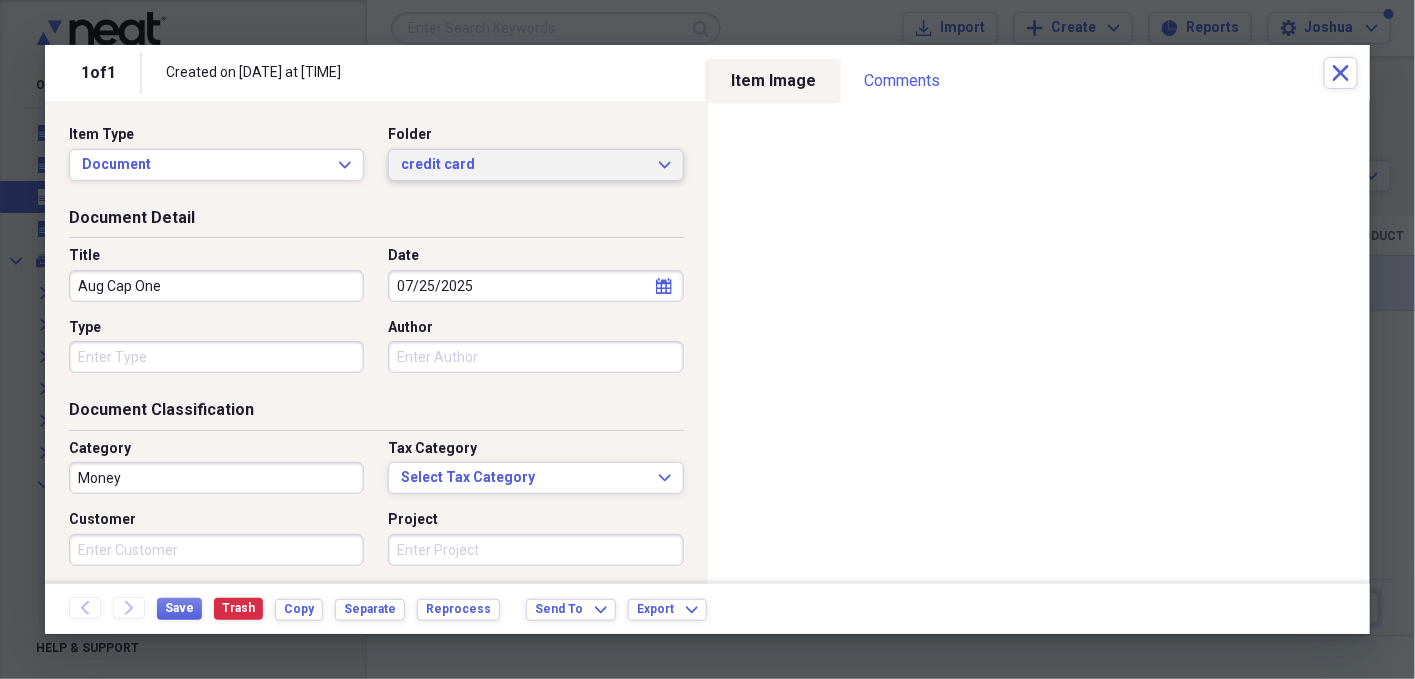scroll, scrollTop: 56, scrollLeft: 0, axis: vertical 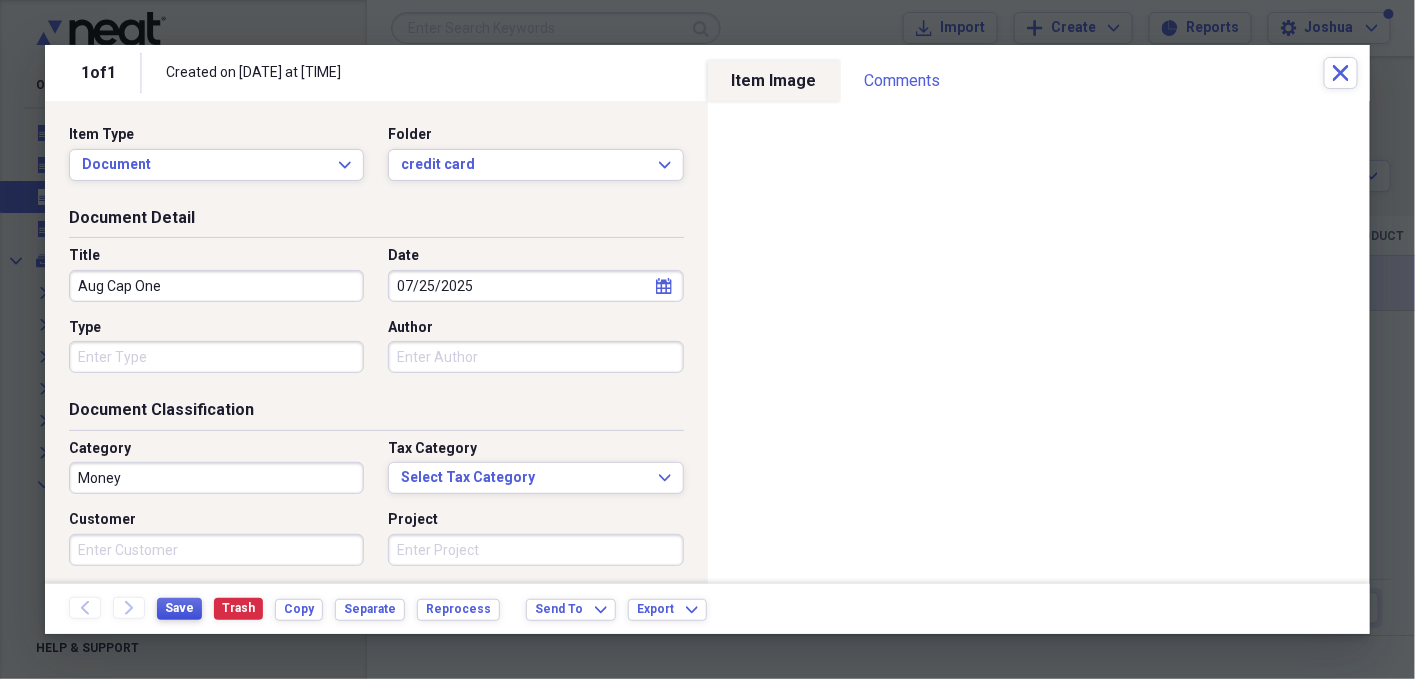 click on "Save" at bounding box center [179, 608] 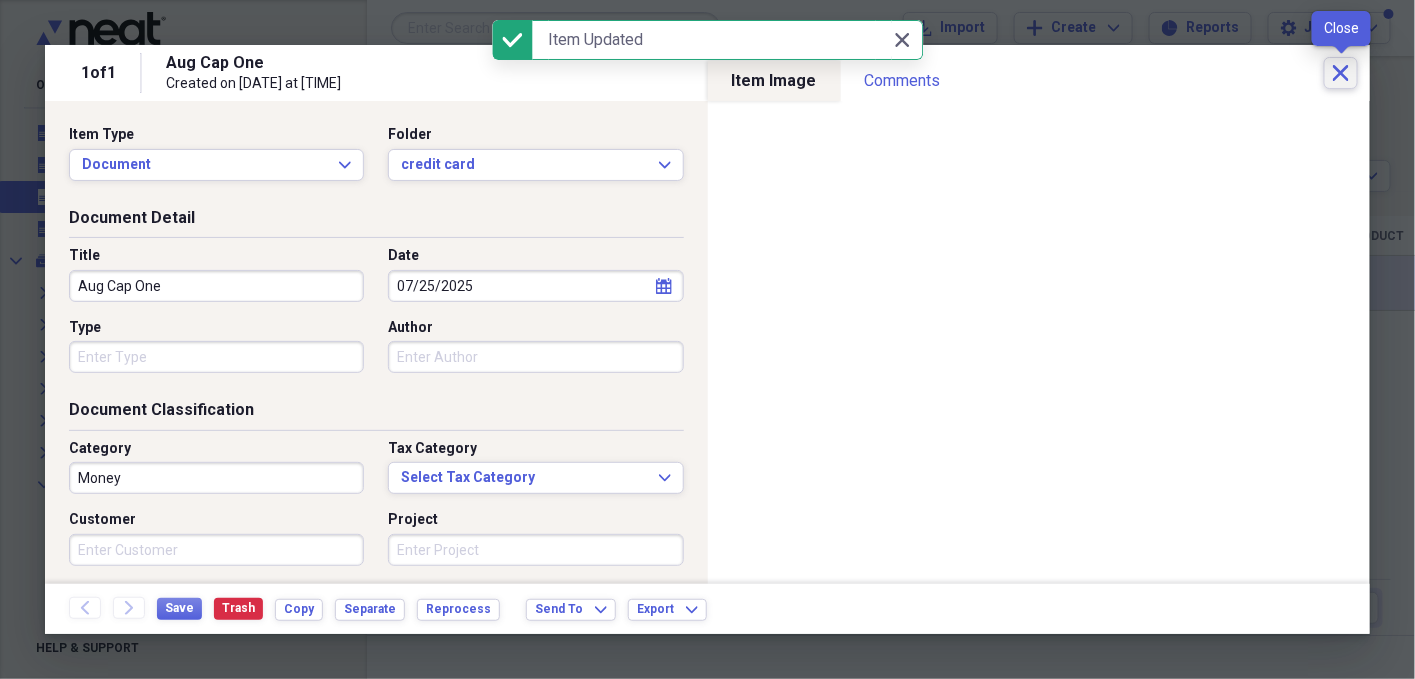 click on "Close" at bounding box center [1341, 73] 